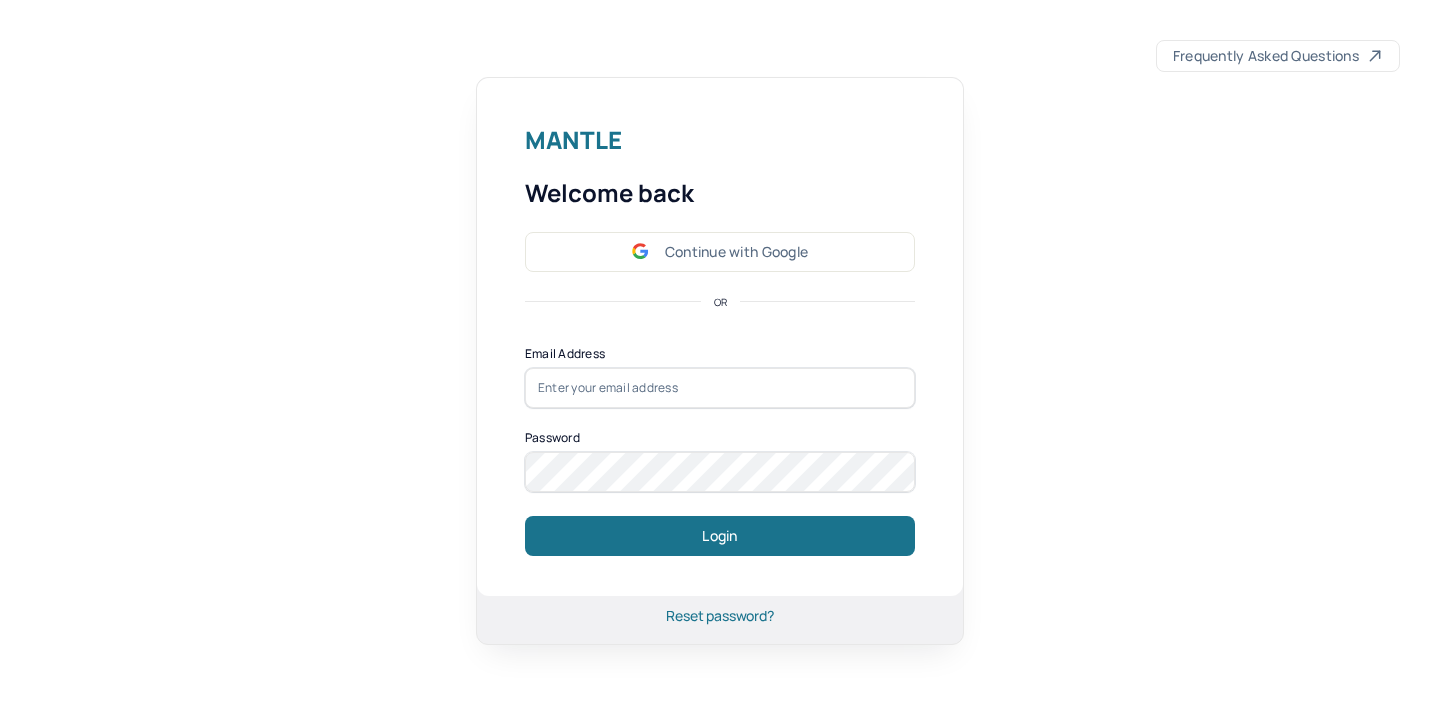 scroll, scrollTop: 0, scrollLeft: 0, axis: both 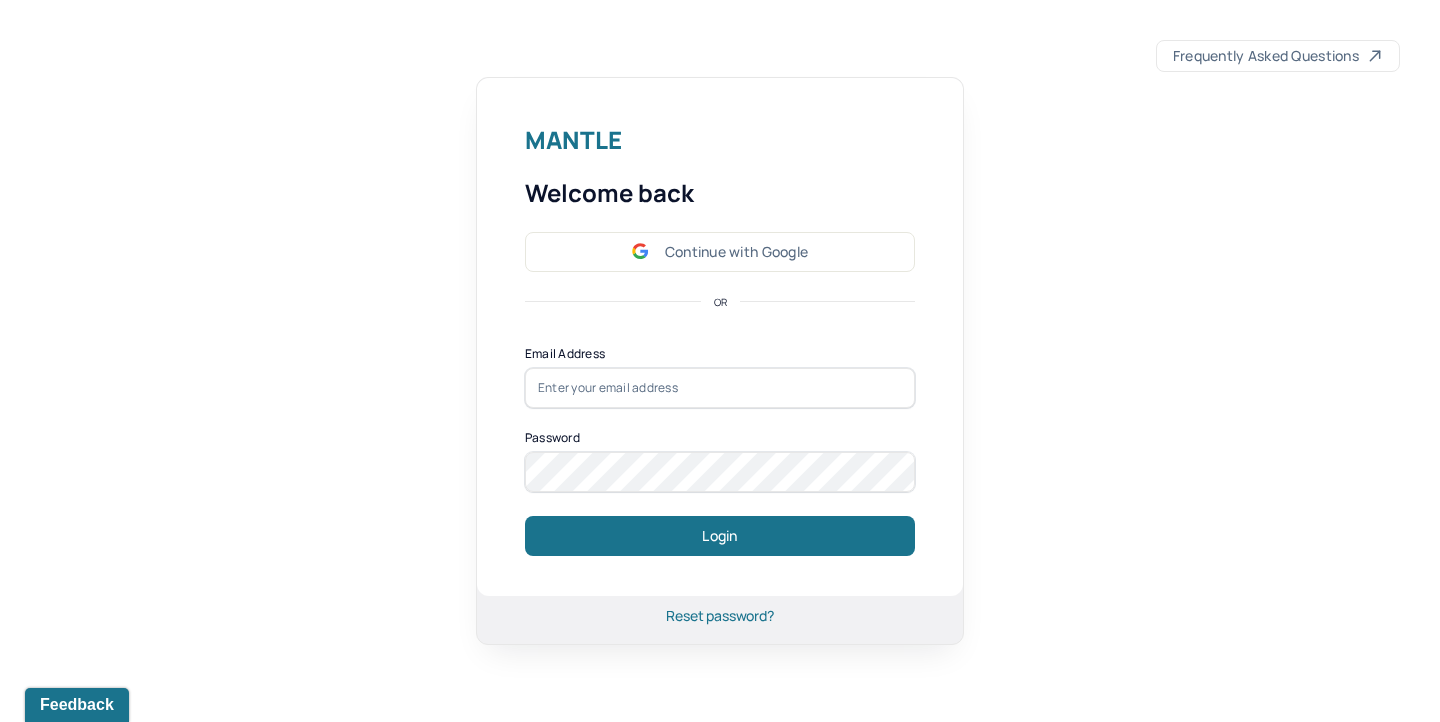 click on "Continue with Google" at bounding box center (720, 252) 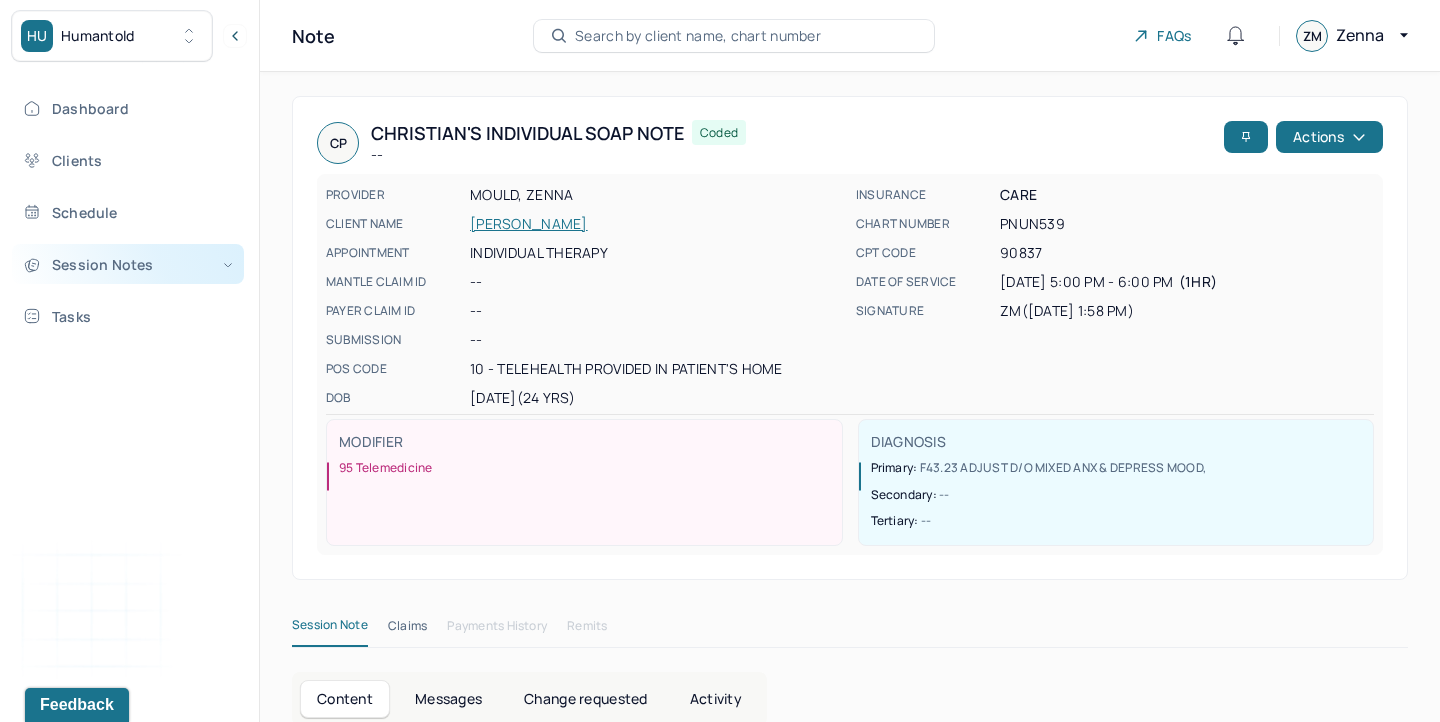 click on "Session Notes" at bounding box center (128, 264) 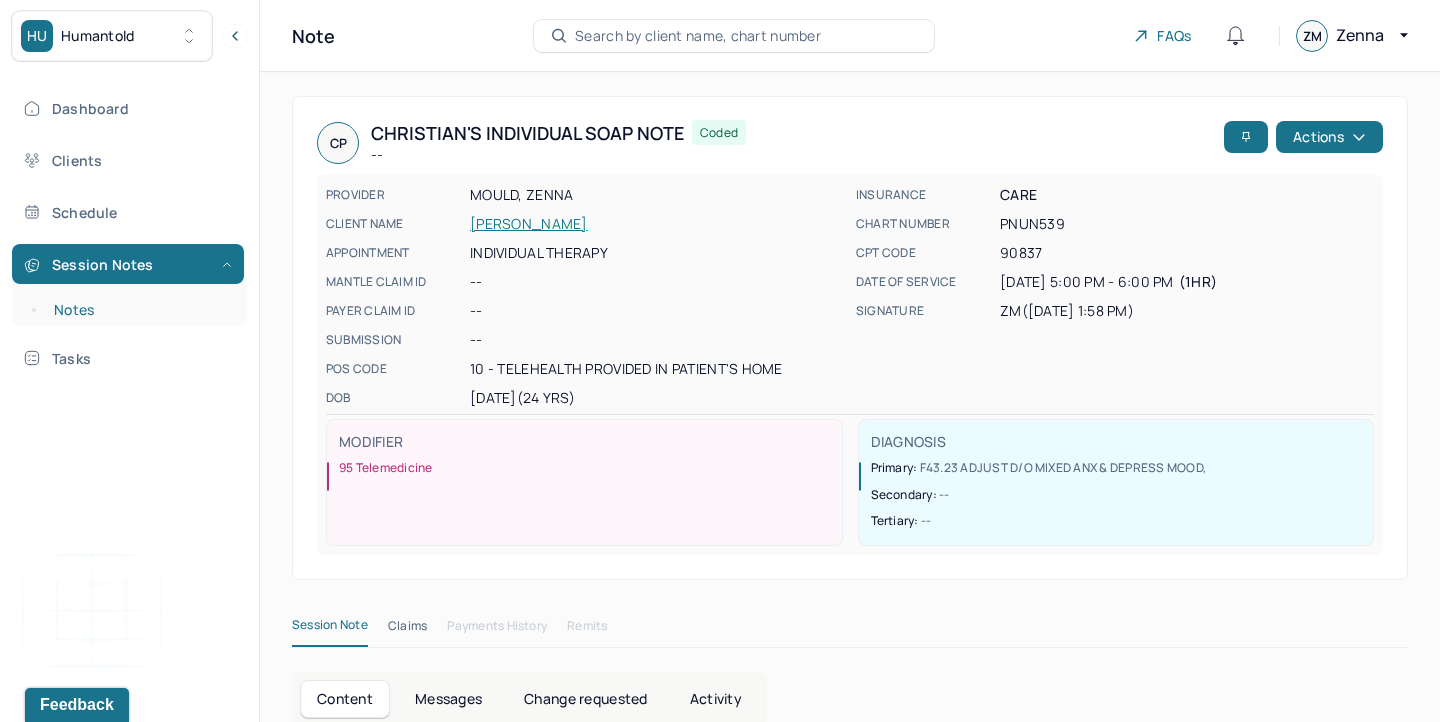 click on "Notes" at bounding box center (139, 310) 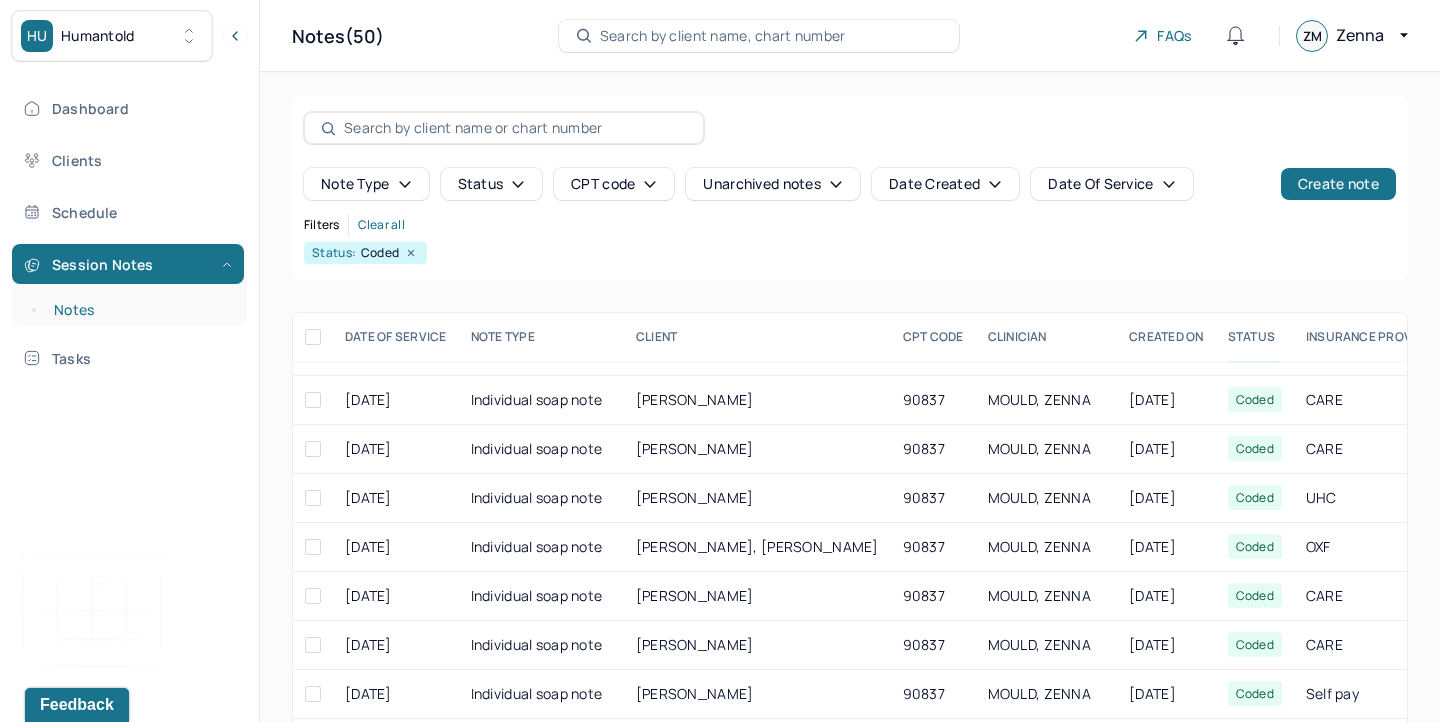 scroll, scrollTop: 433, scrollLeft: 0, axis: vertical 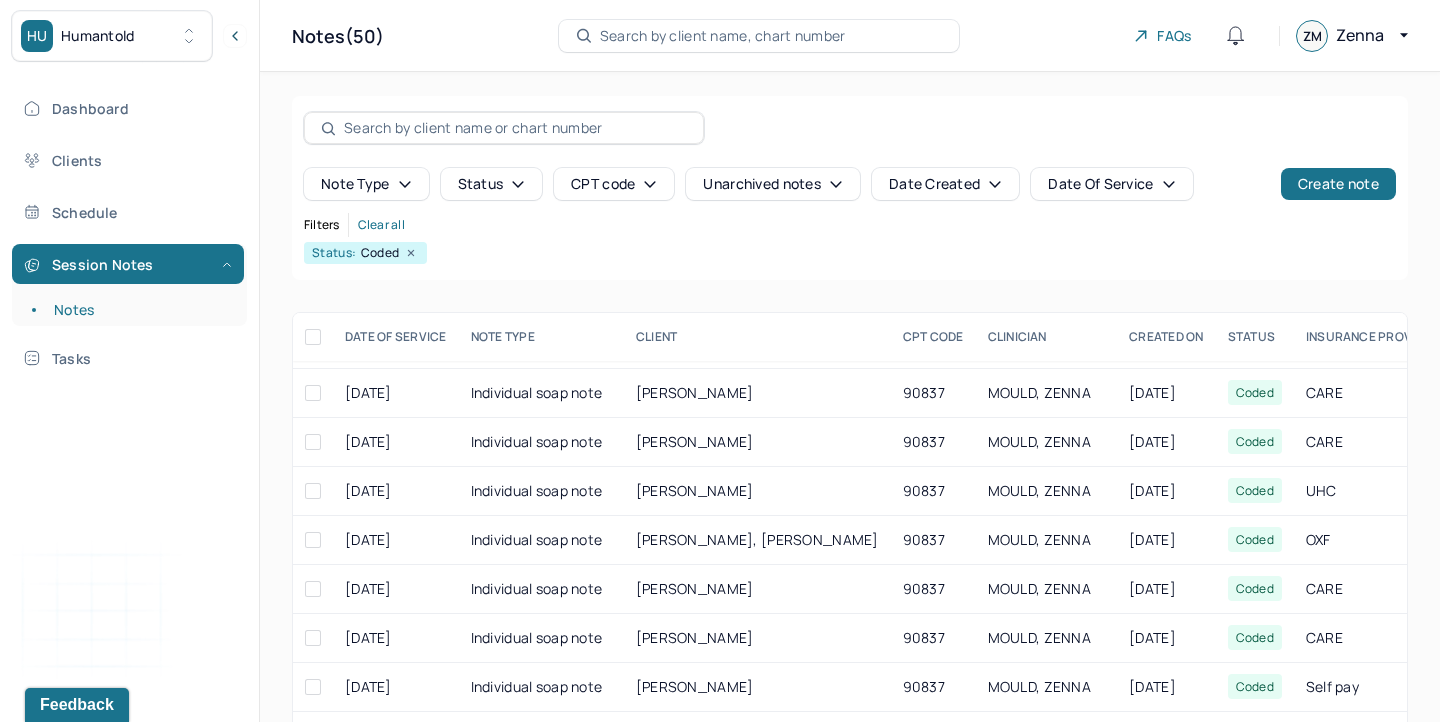 click on "Status" at bounding box center (492, 184) 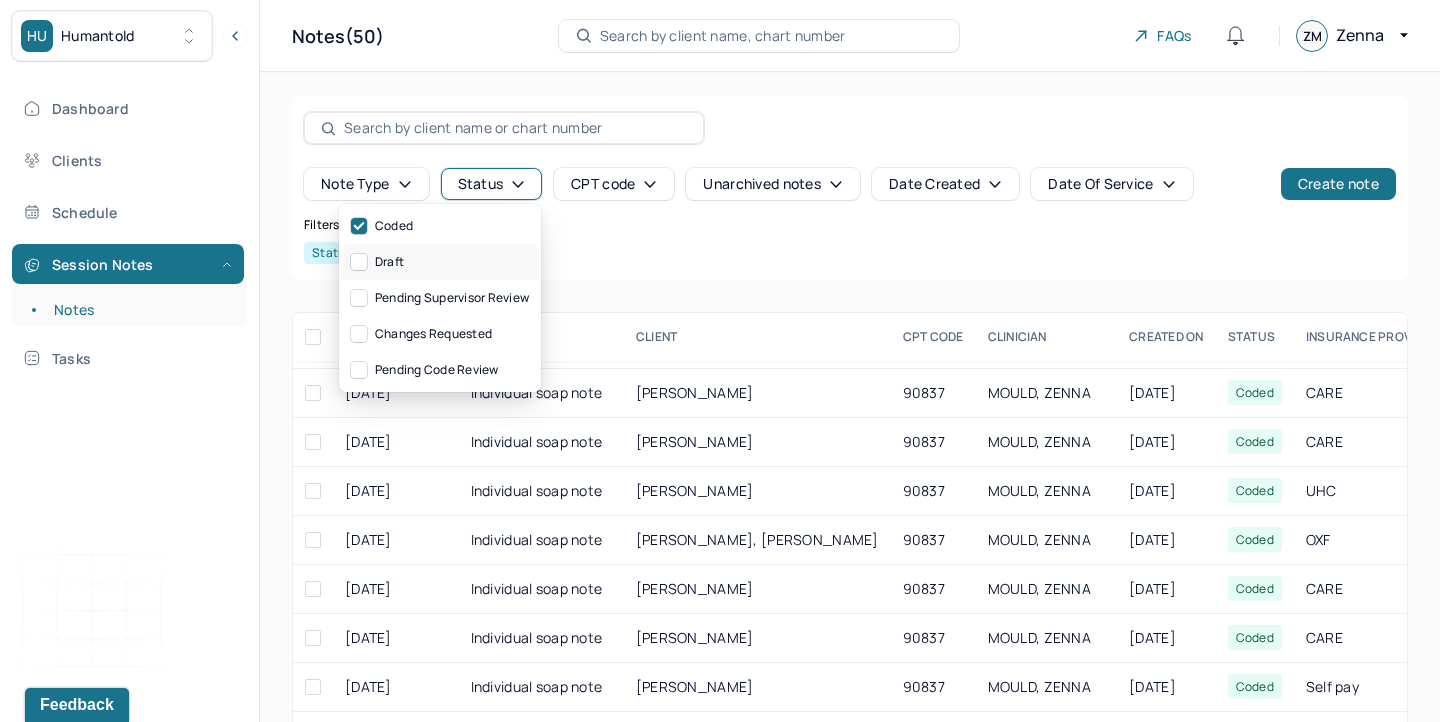 click on "Draft" at bounding box center (440, 262) 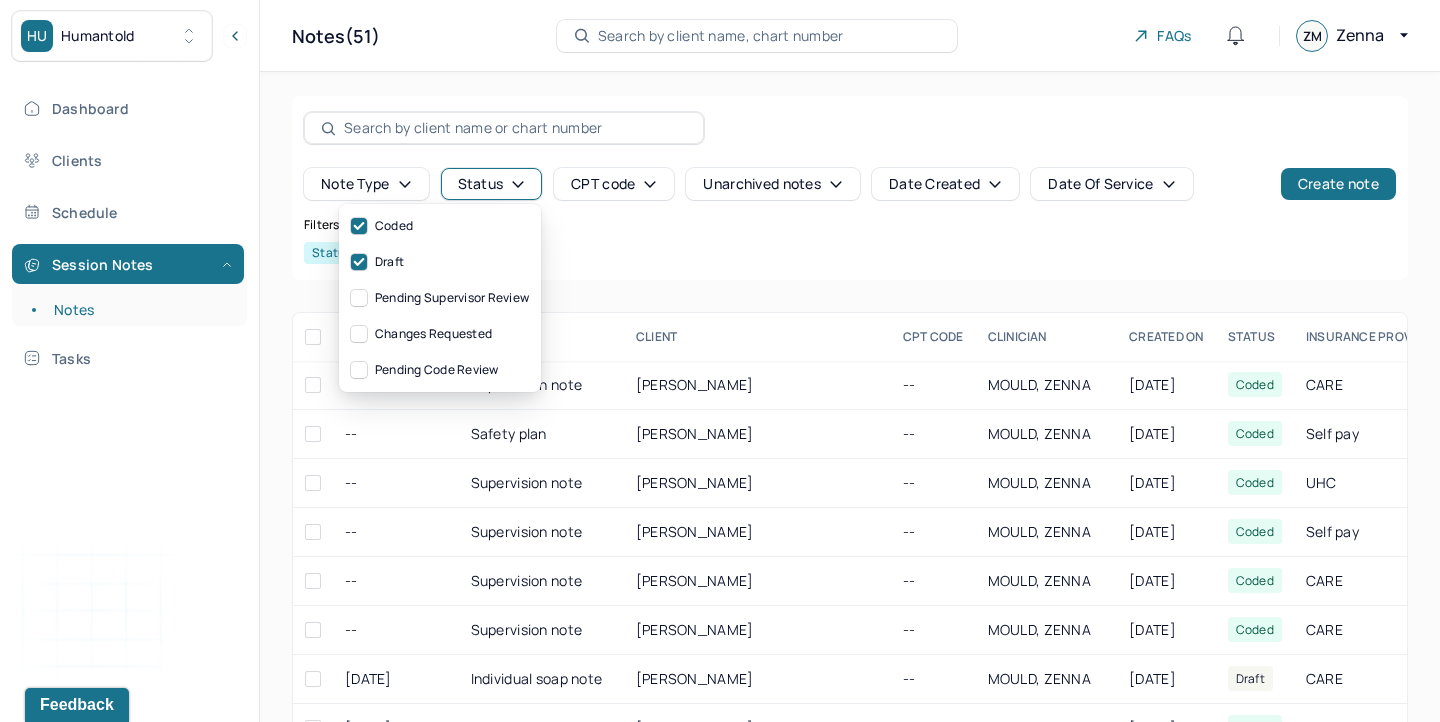 click on "Note type     Status     CPT code     Unarchived notes     Date Created     Date Of Service     Create note   Filters   Clear all   Status: Coded, Draft" at bounding box center [850, 188] 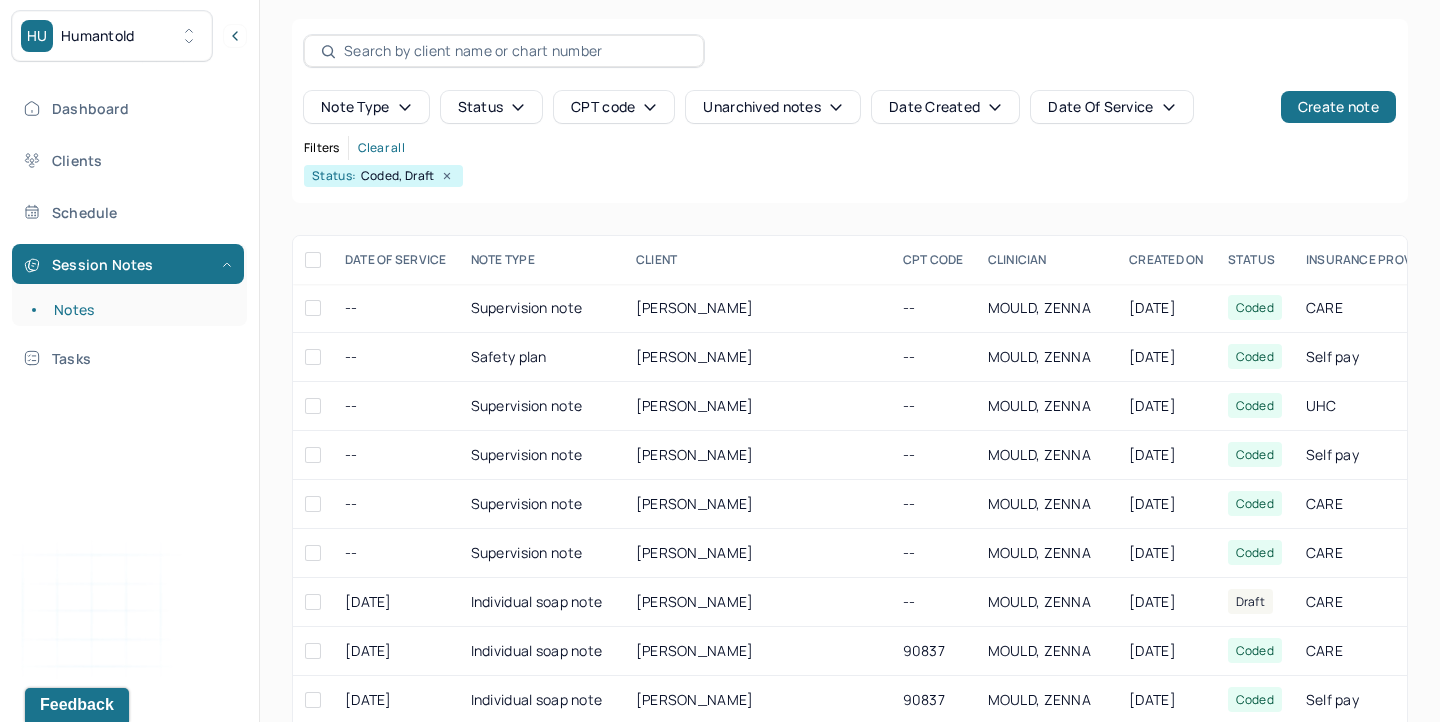 scroll, scrollTop: 87, scrollLeft: 0, axis: vertical 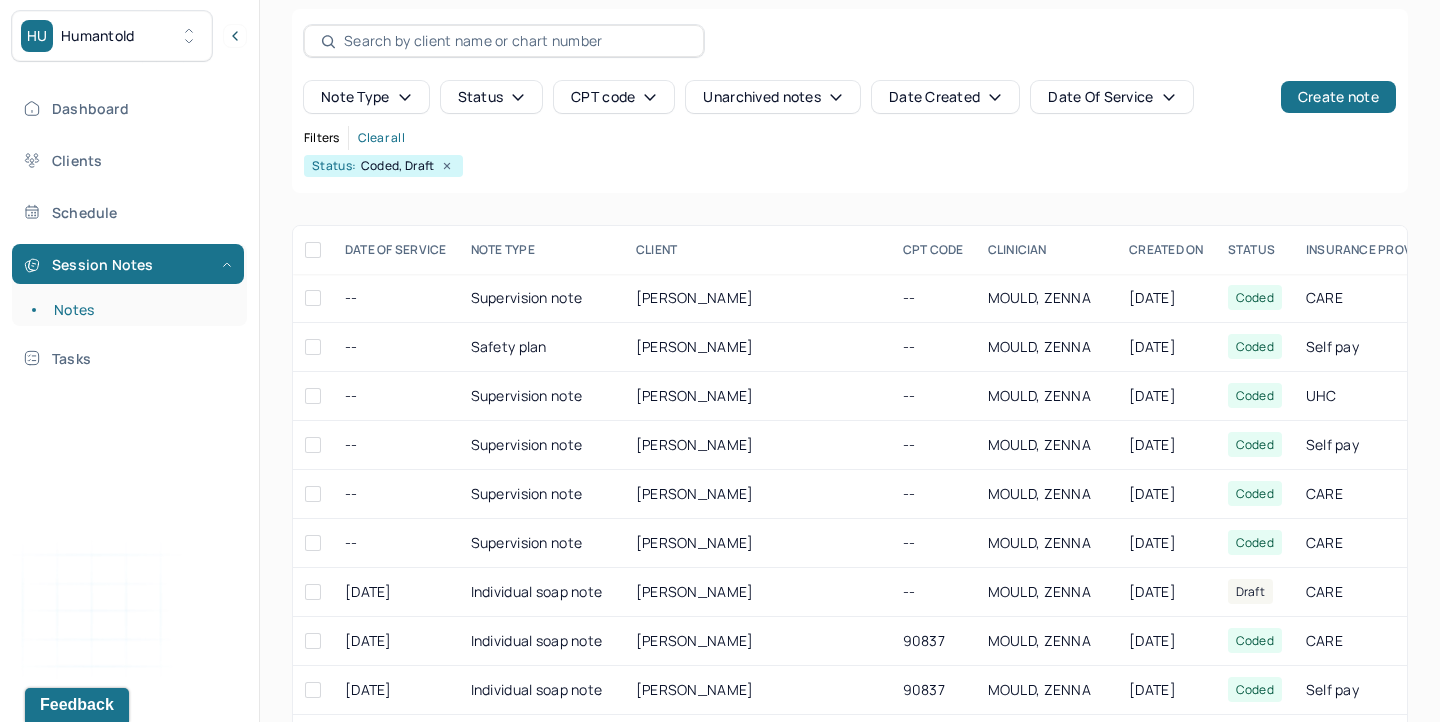 click on "Status" at bounding box center (492, 97) 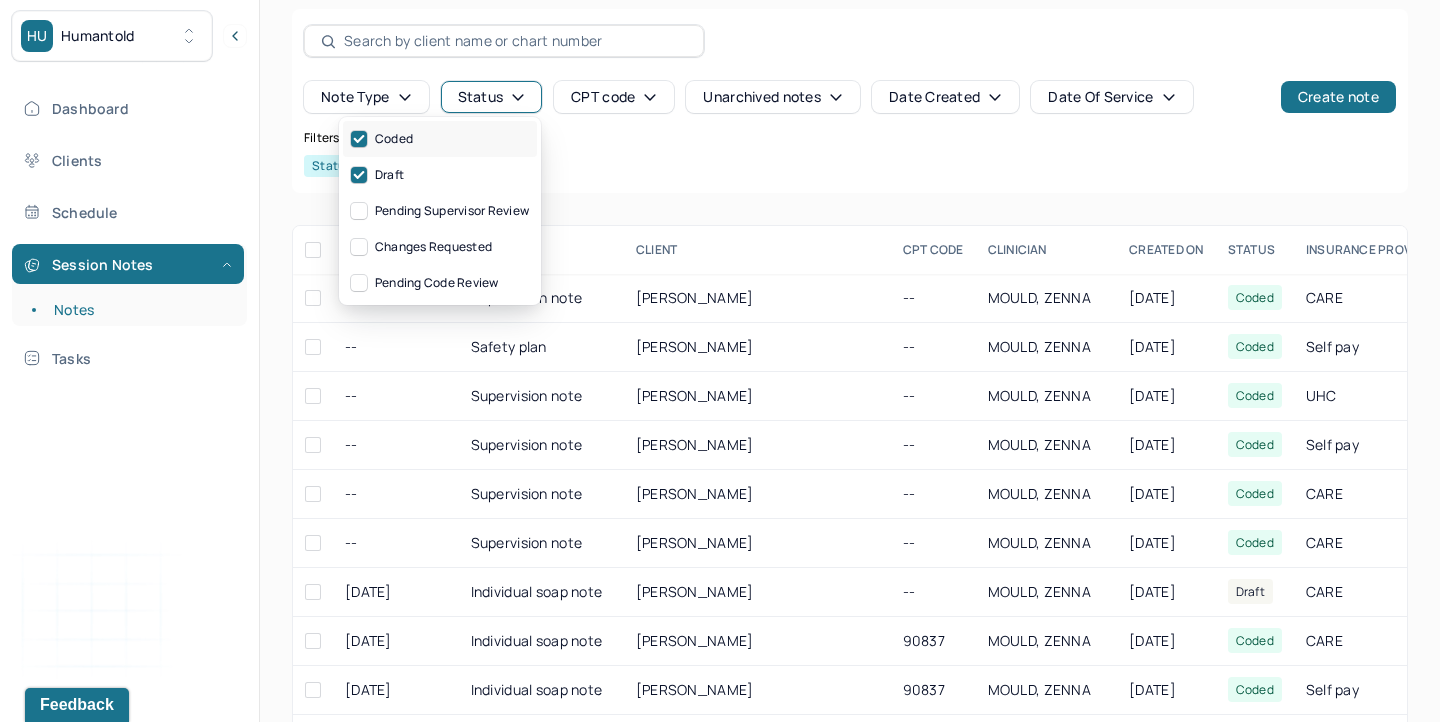 click at bounding box center (359, 139) 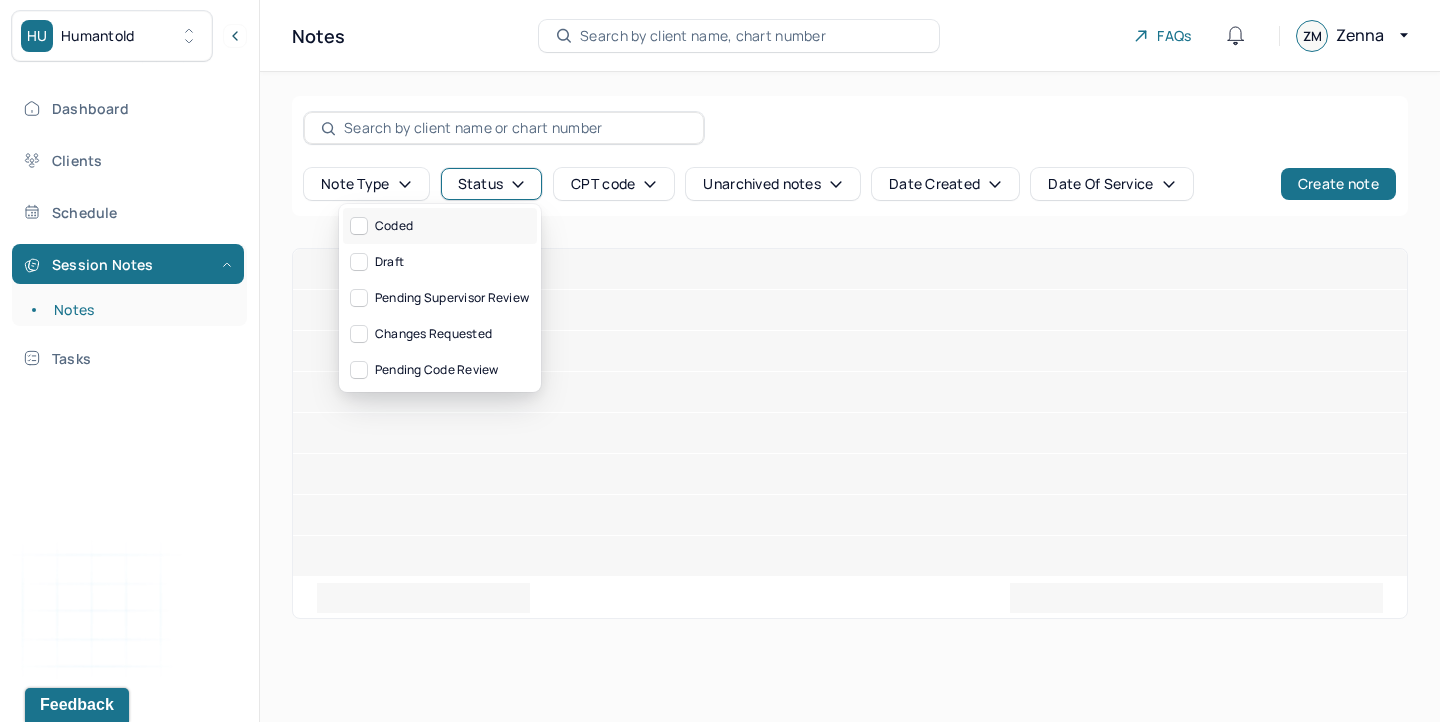 scroll, scrollTop: 0, scrollLeft: 0, axis: both 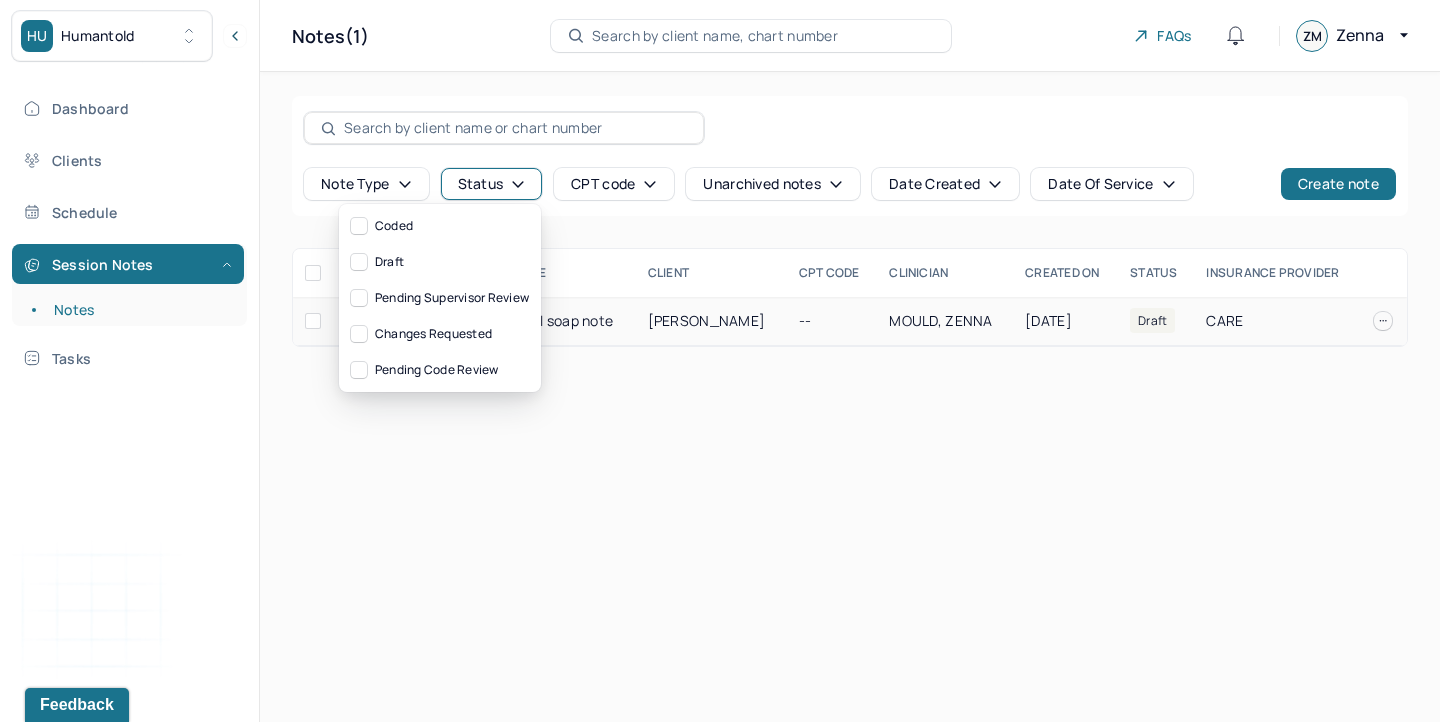 click on "[PERSON_NAME]" at bounding box center (707, 320) 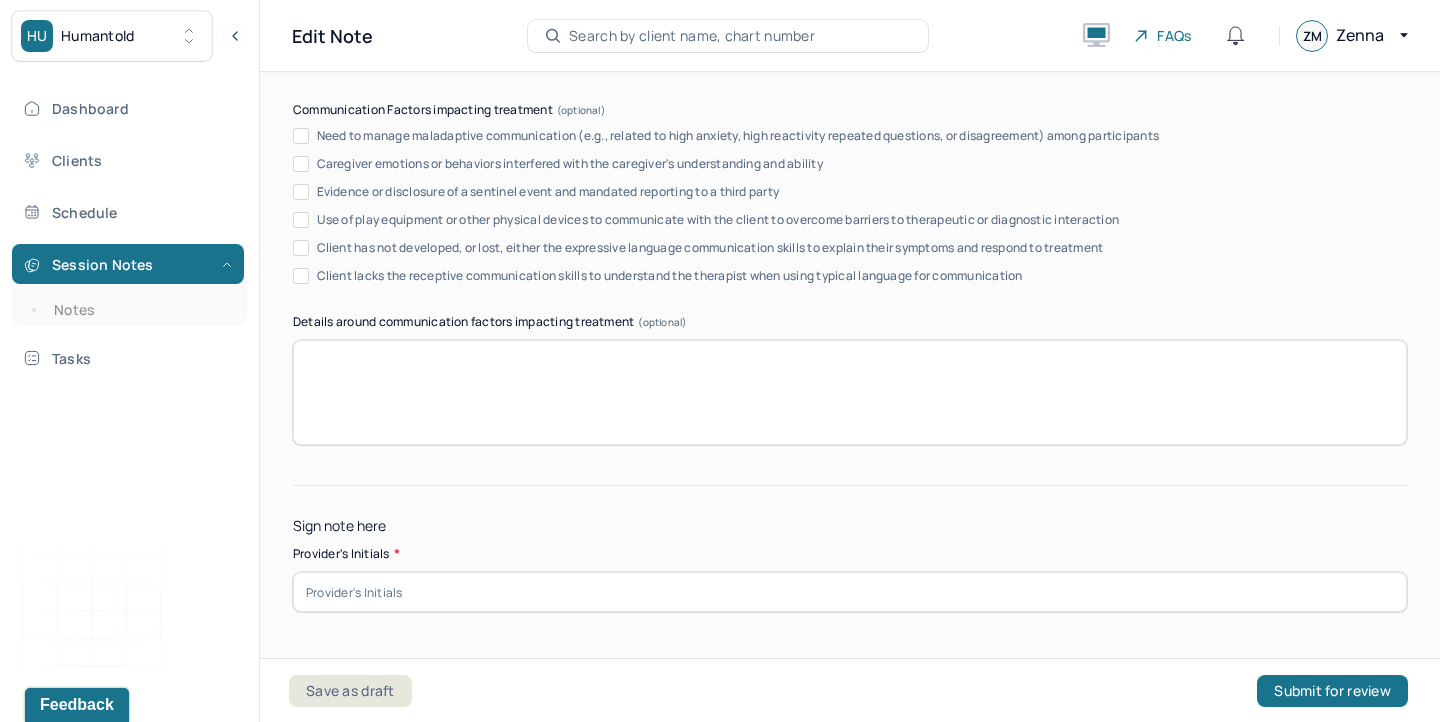 scroll, scrollTop: 3937, scrollLeft: 0, axis: vertical 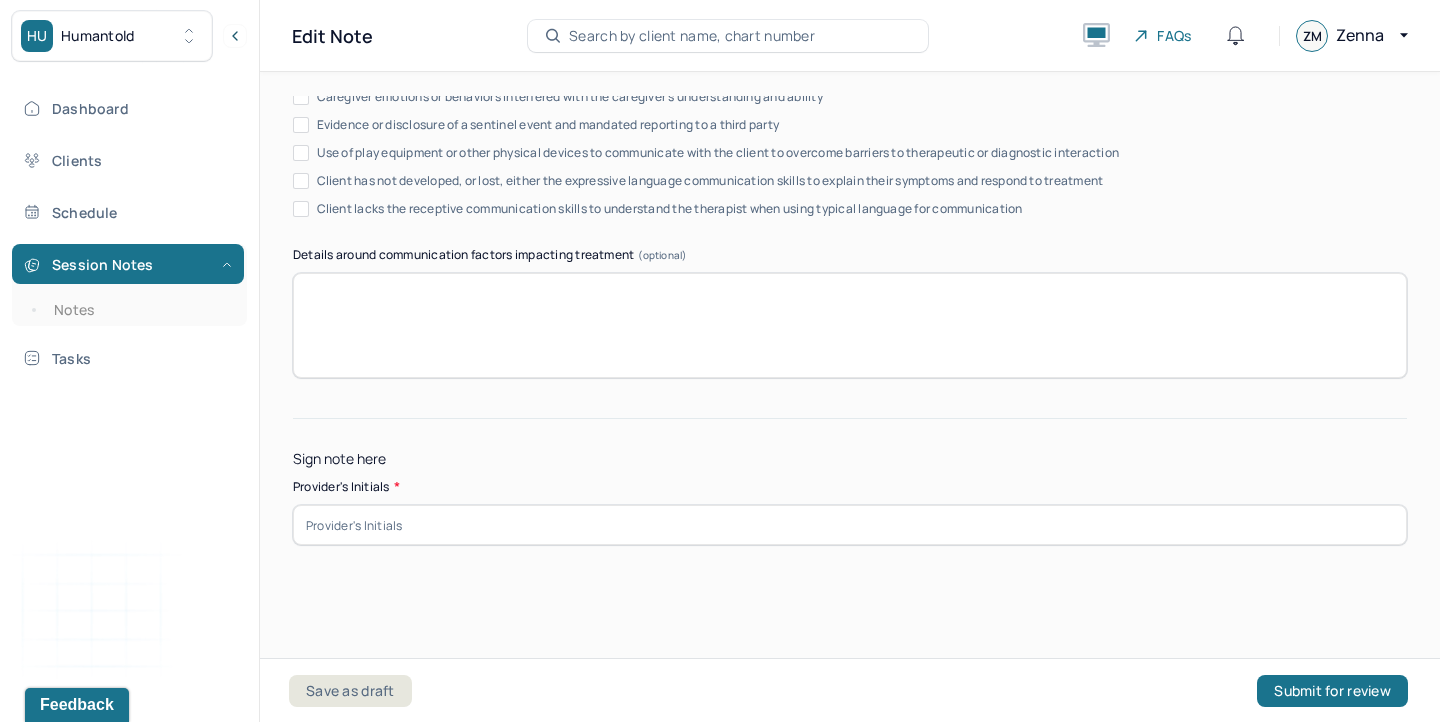click at bounding box center (850, 525) 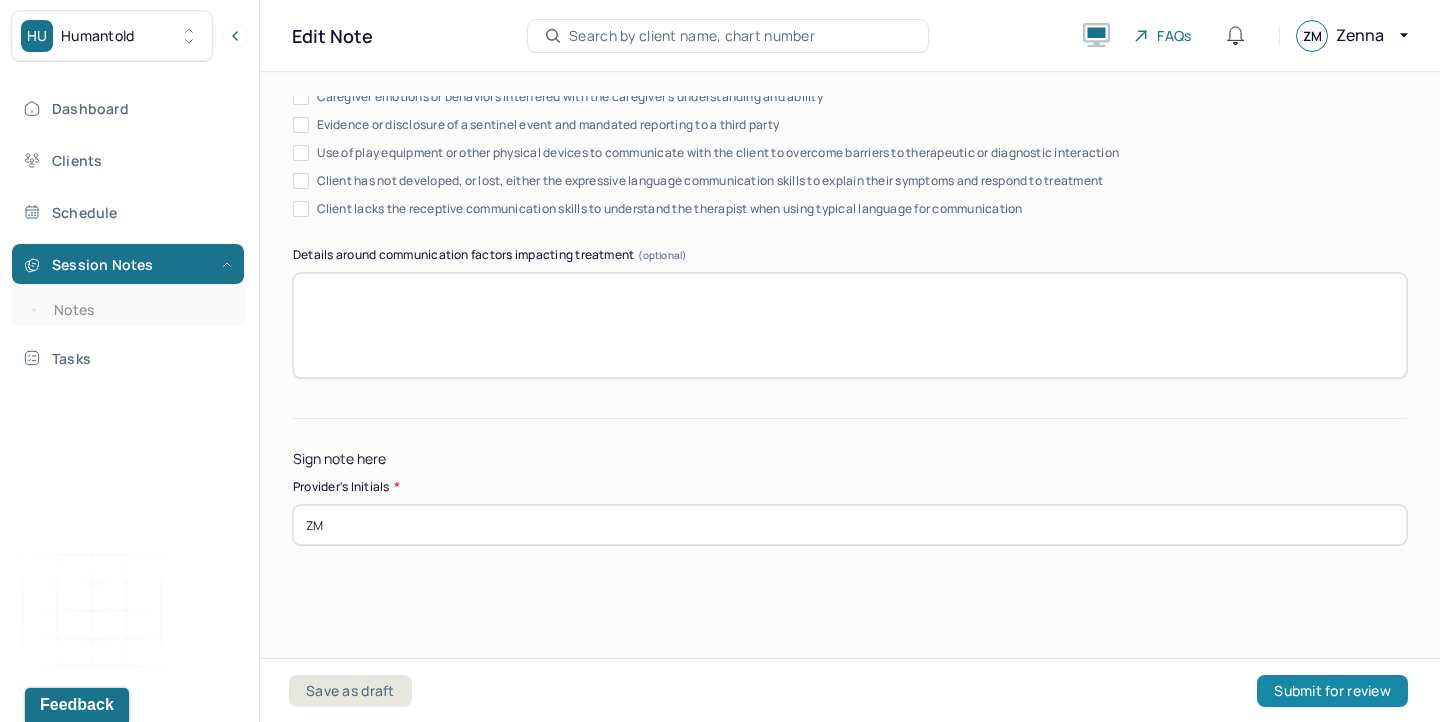 type on "ZM" 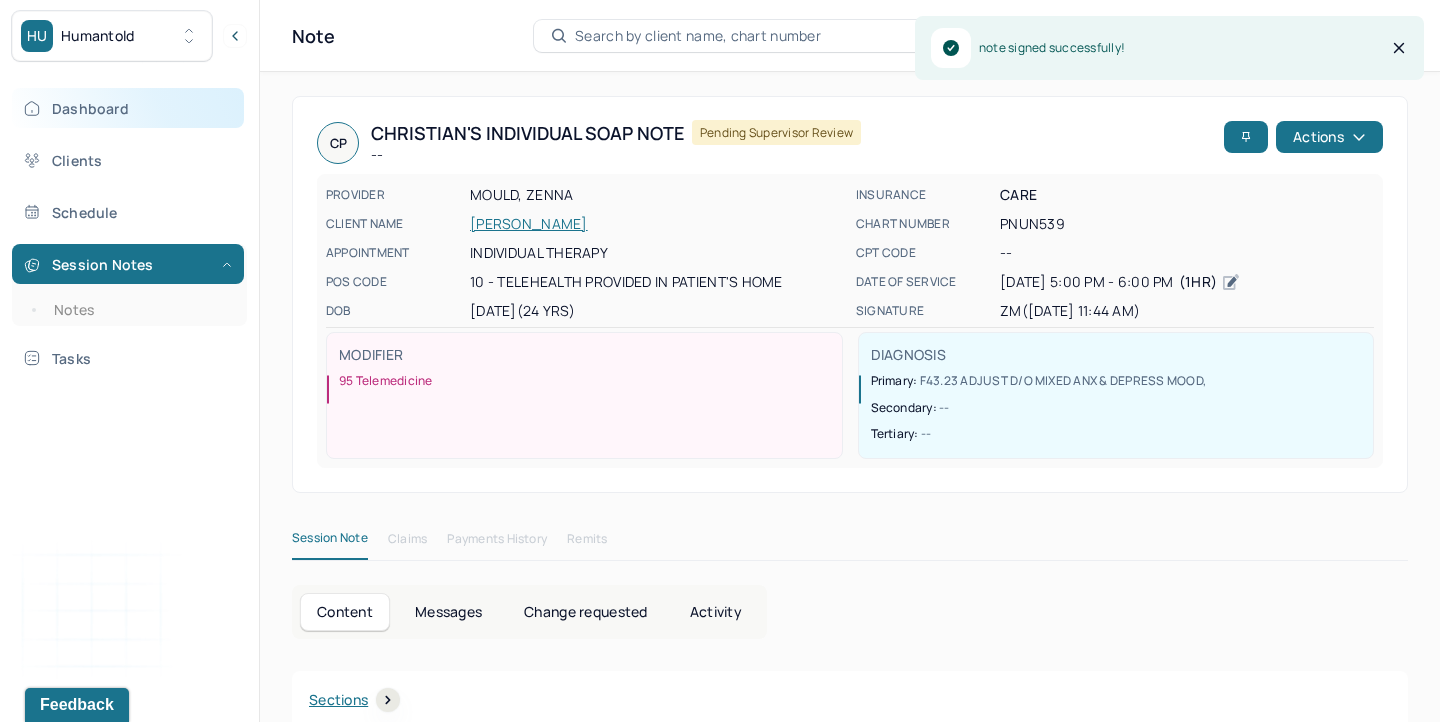 click on "Dashboard" at bounding box center [128, 108] 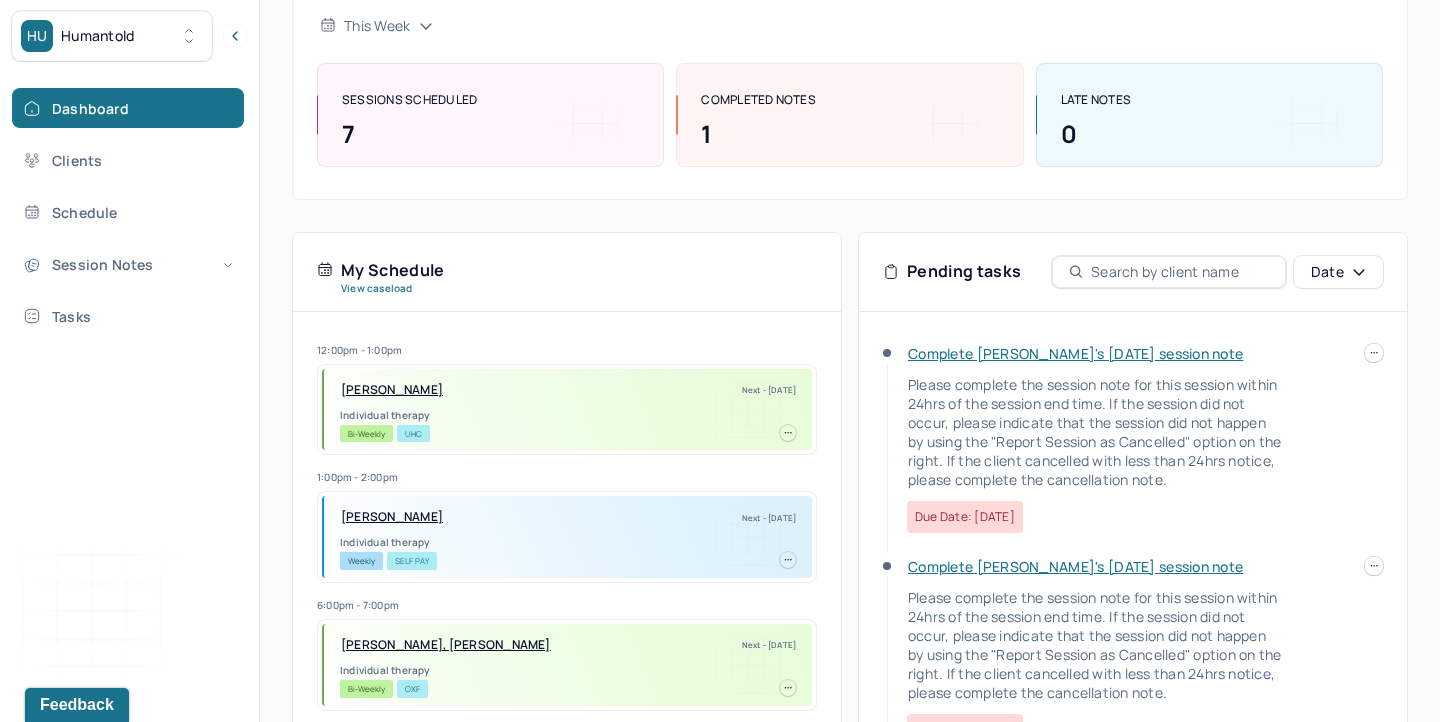 scroll, scrollTop: 202, scrollLeft: 0, axis: vertical 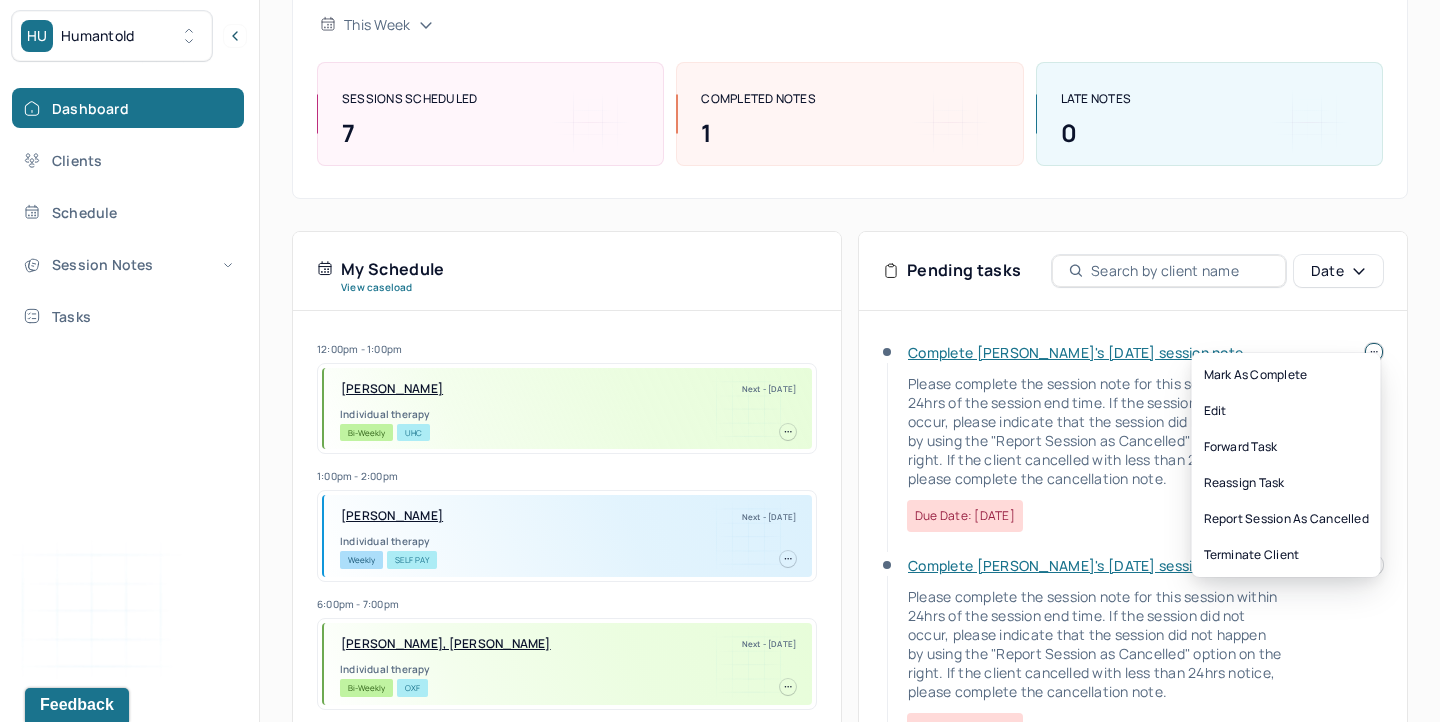 click at bounding box center (1374, 352) 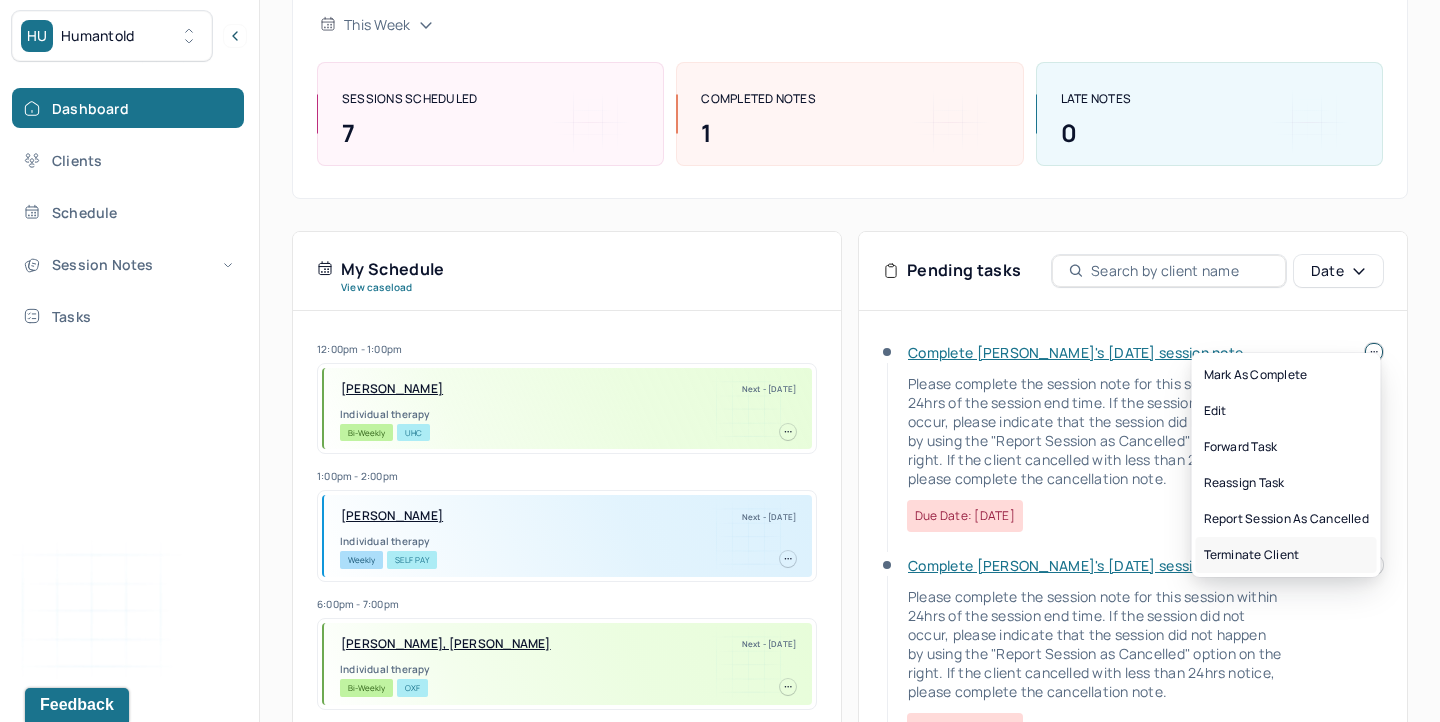 click on "Terminate Client" at bounding box center [1286, 555] 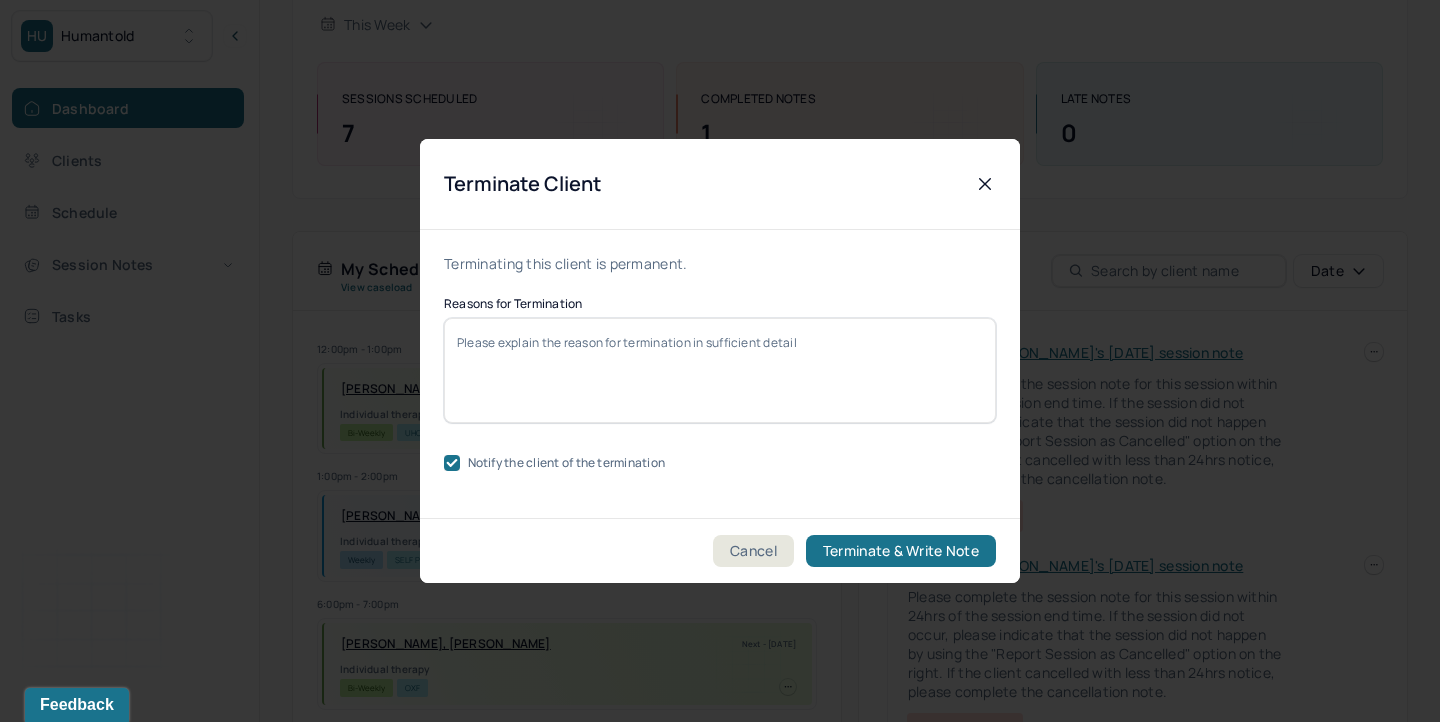 click on "Reasons for Termination" at bounding box center [720, 370] 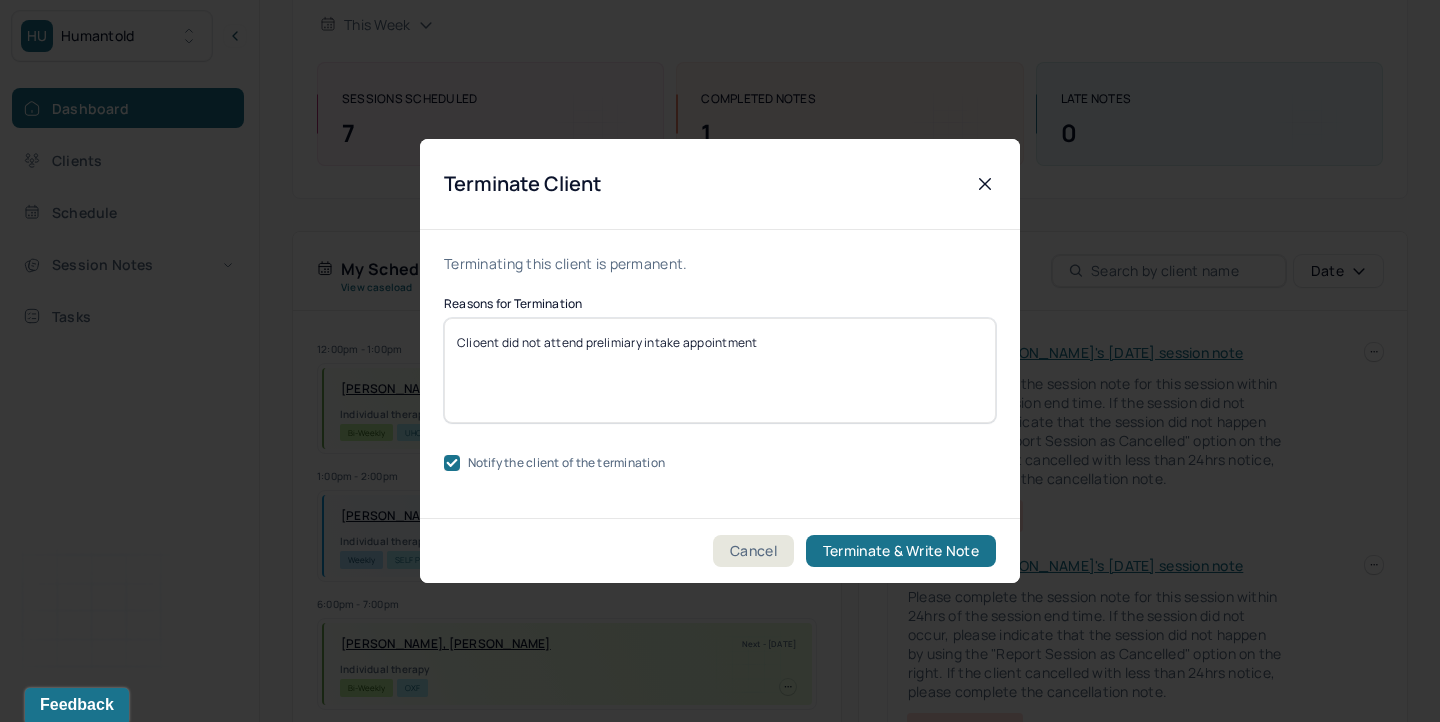 click on "Clioent did not attend prelimiary intake appointment" at bounding box center [720, 370] 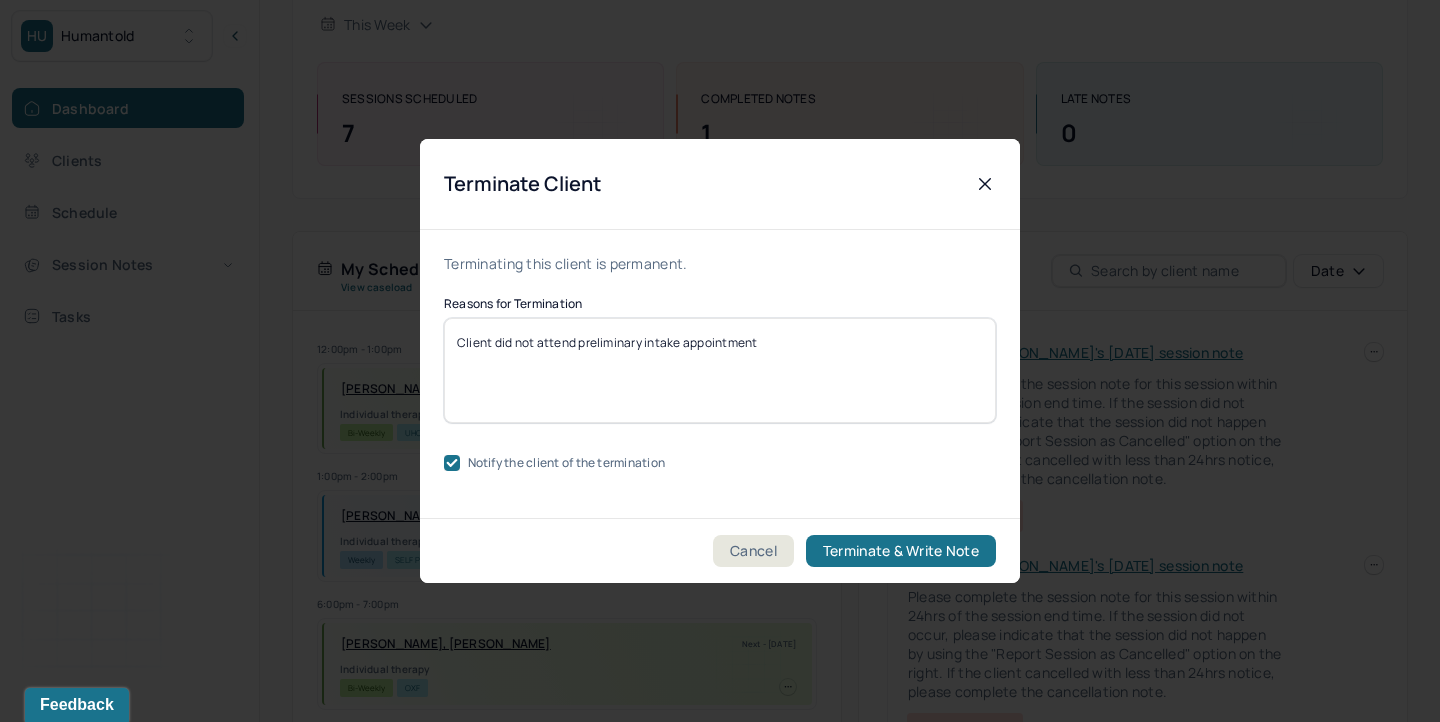 click on "Client did not attend preliminary intake appointment" at bounding box center [720, 370] 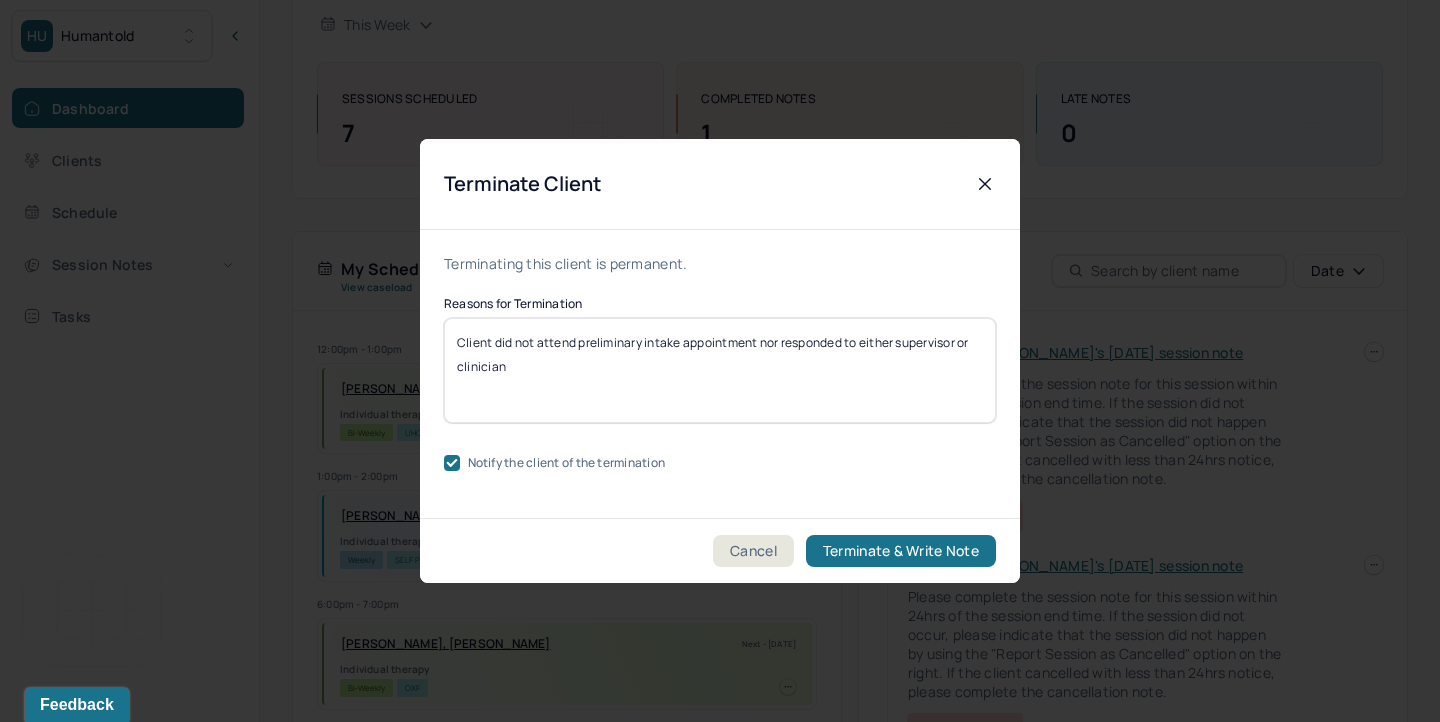 click on "Client did not attend preliminary intake appointment nor responded to either supervisor or clinician" at bounding box center [720, 370] 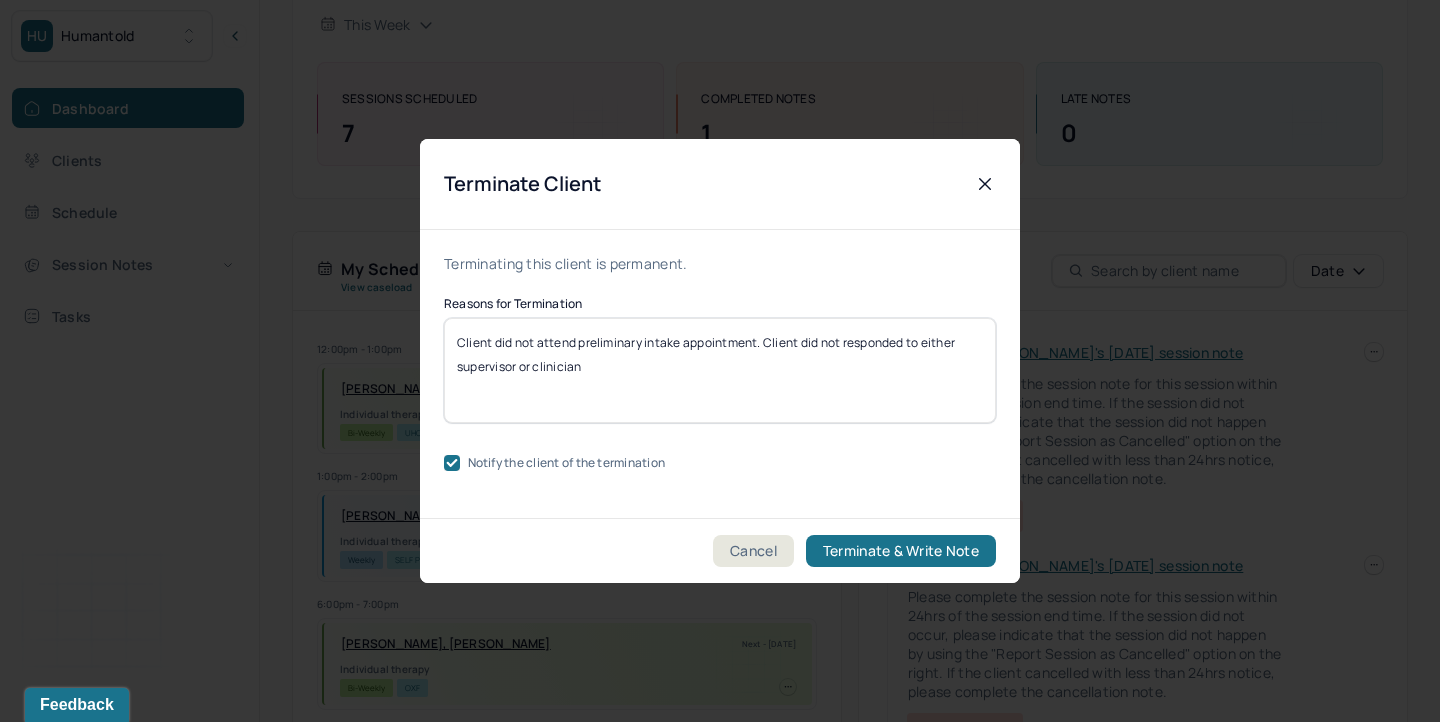 click on "Client did not attend preliminary intake appointment. Client did not responded to either supervisor or clinician" at bounding box center [720, 370] 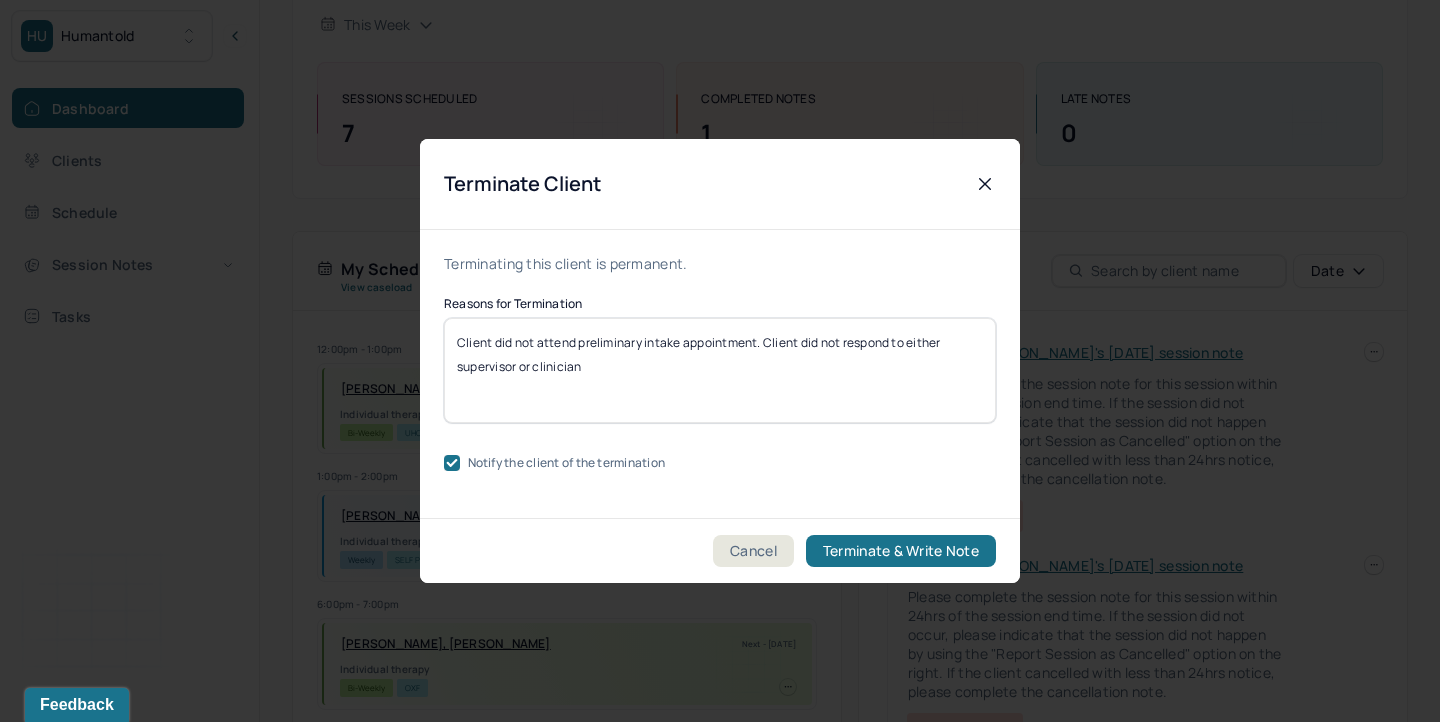 click on "Client did not attend preliminary intake appointment. Client did not respond to either supervisor or clinician" at bounding box center [720, 370] 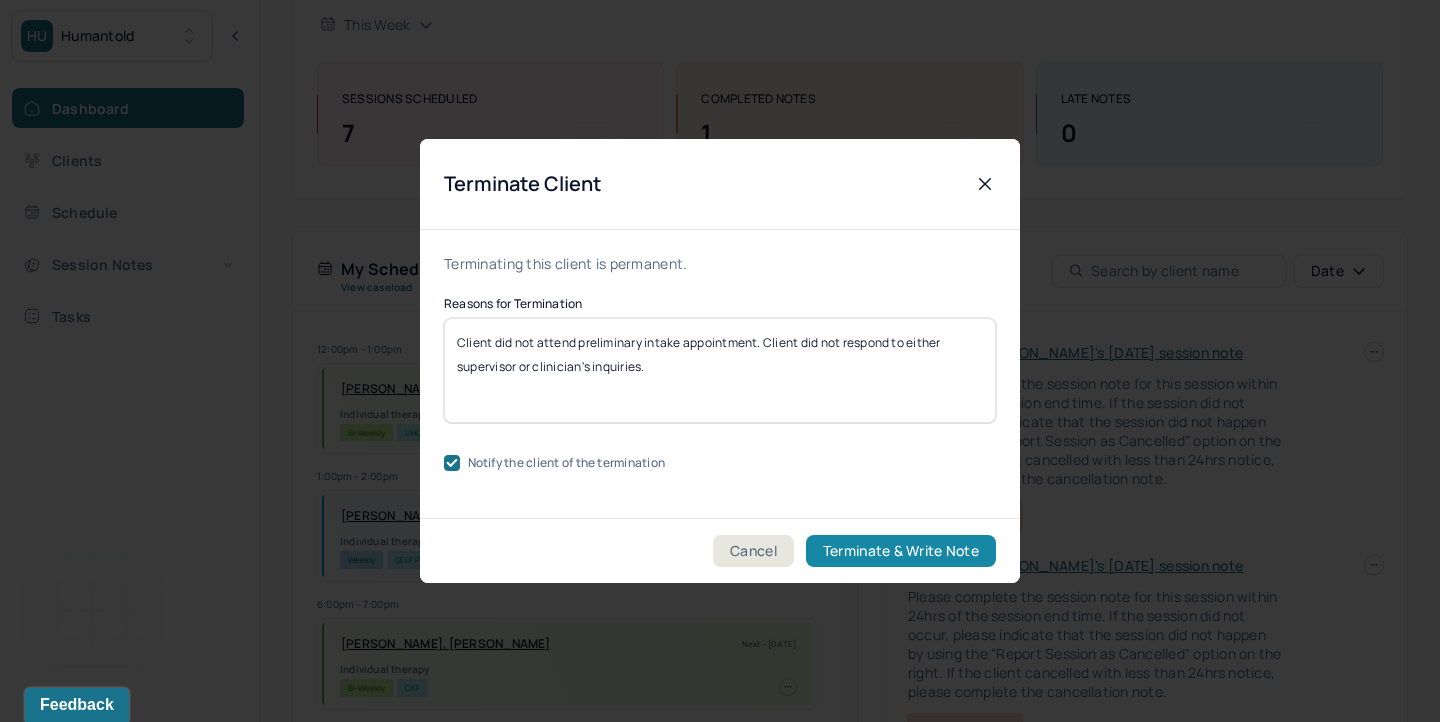 type on "Client did not attend preliminary intake appointment. Client did not respond to either supervisor or clinician's inquiries." 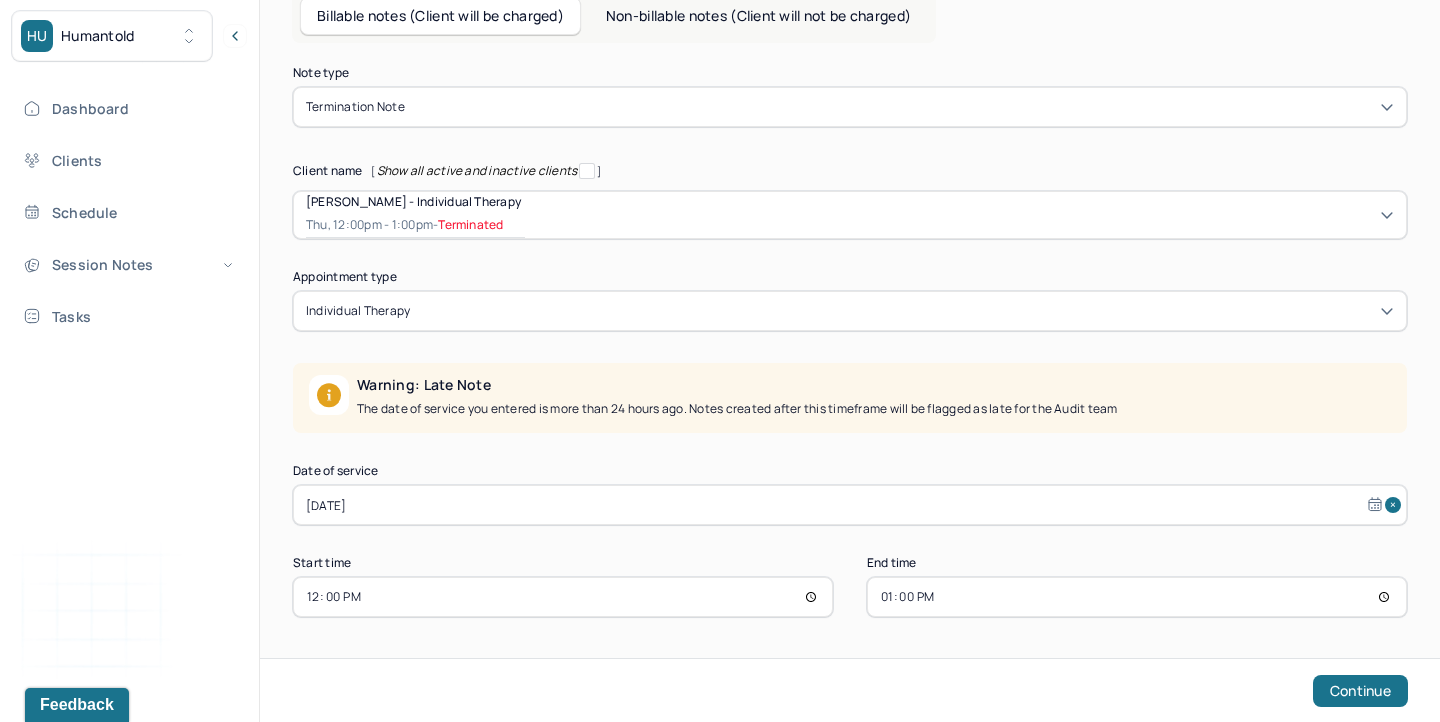 scroll, scrollTop: 0, scrollLeft: 0, axis: both 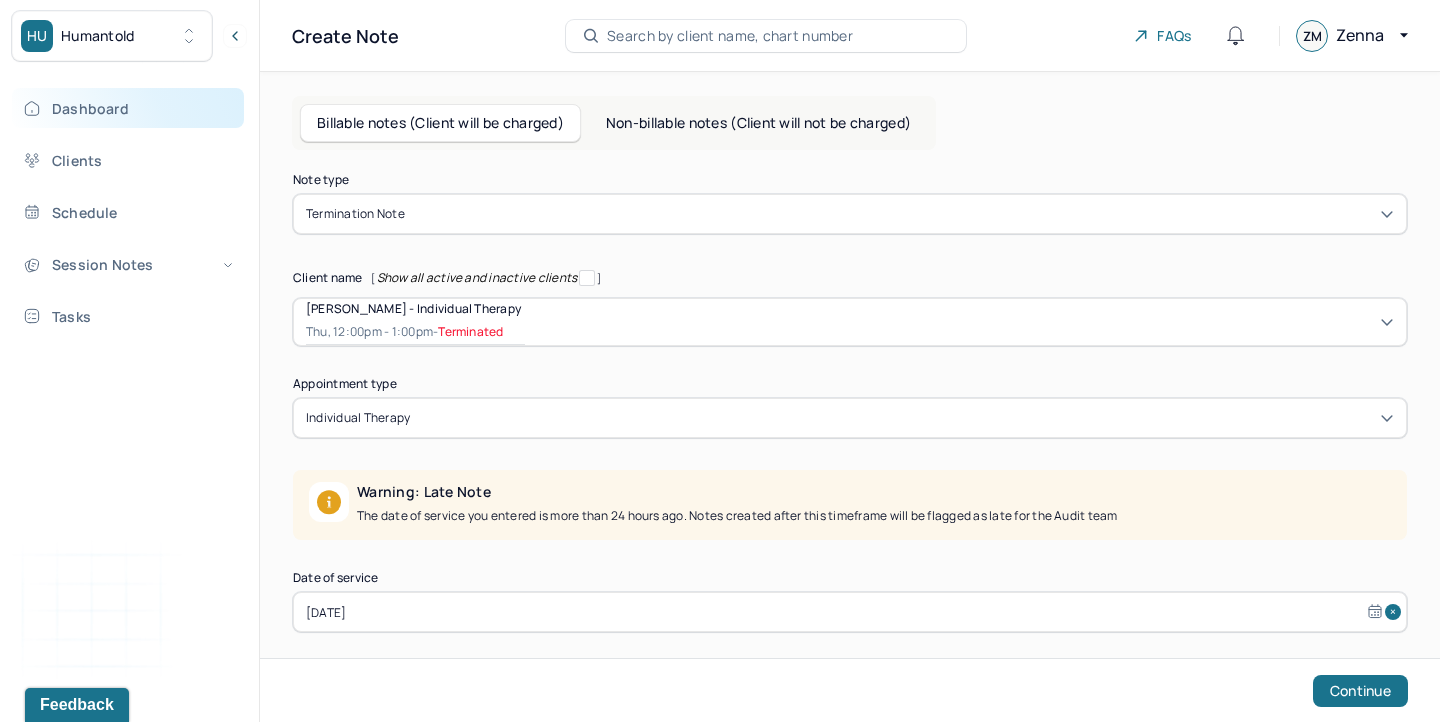 click on "Dashboard" at bounding box center (128, 108) 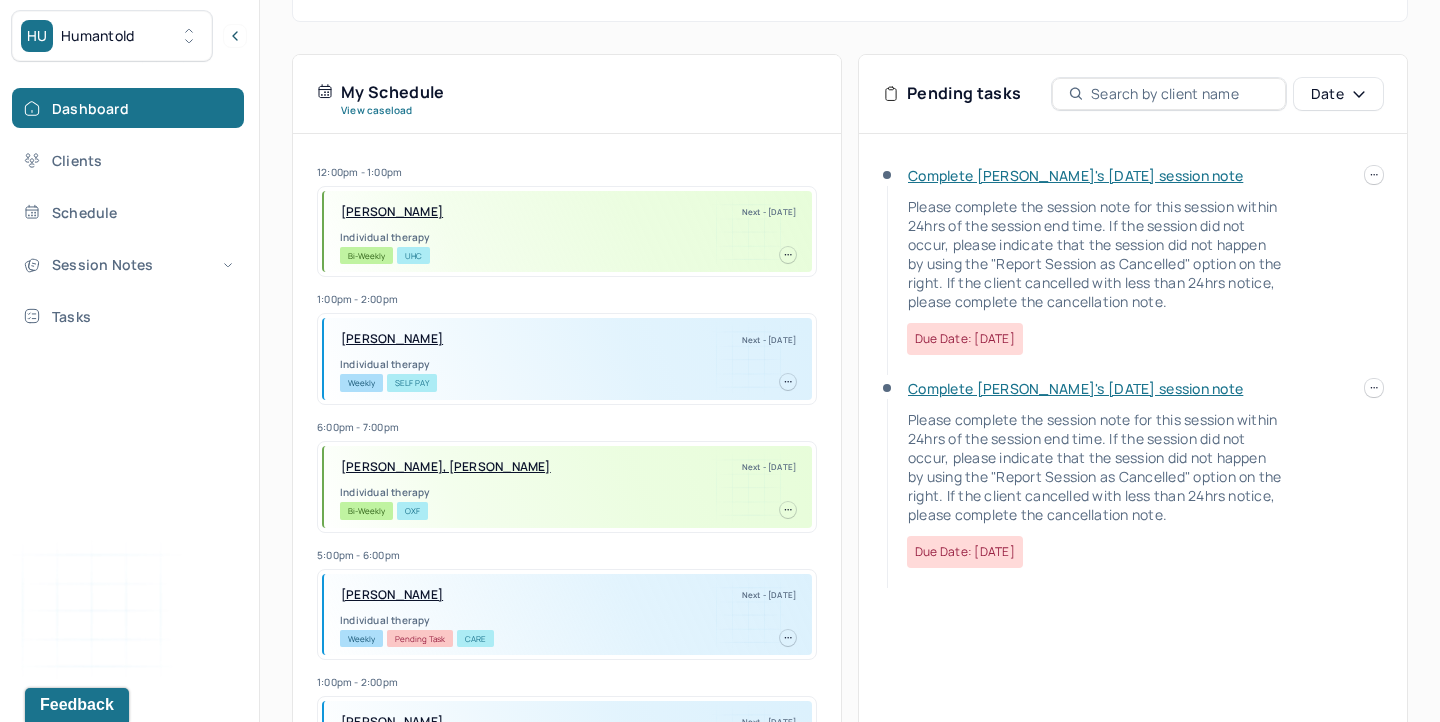 scroll, scrollTop: 383, scrollLeft: 0, axis: vertical 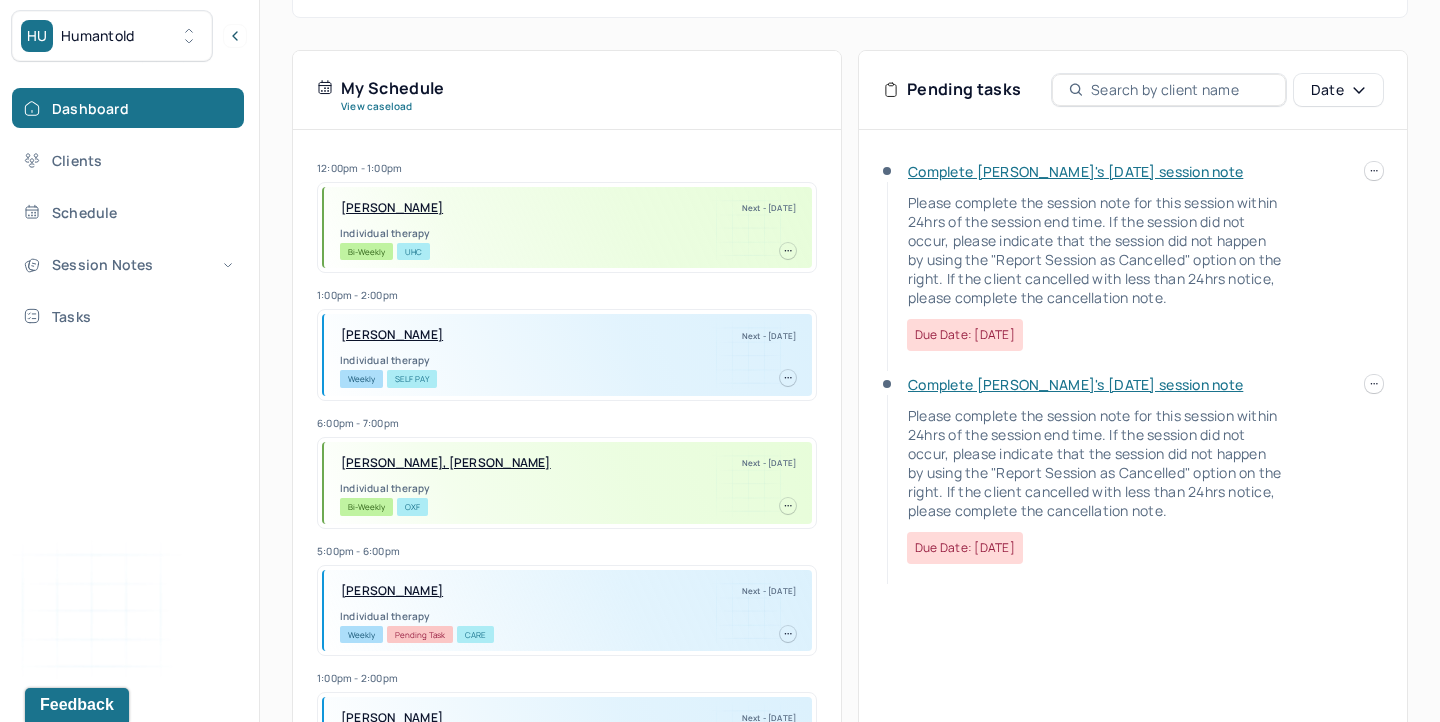 click on "Complete [PERSON_NAME]'s [DATE] session note" at bounding box center (1075, 384) 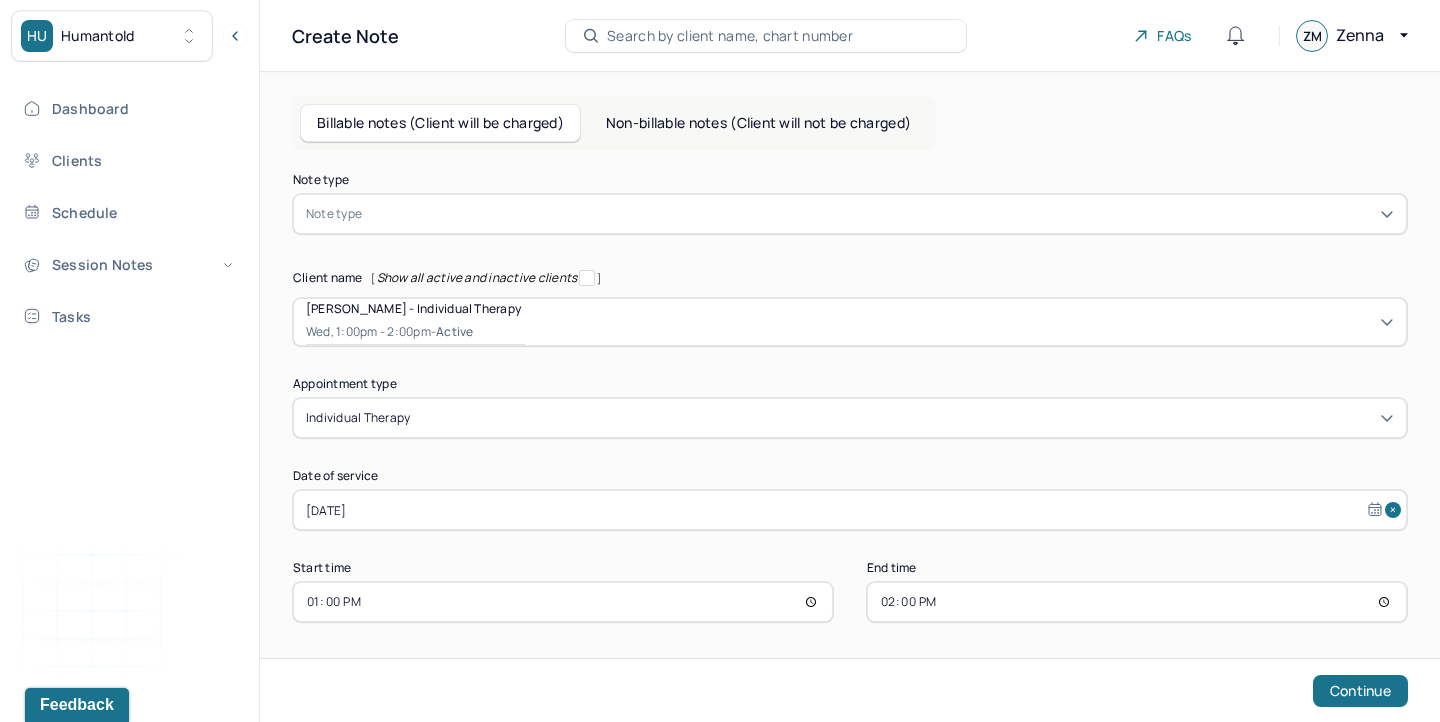 scroll, scrollTop: 5, scrollLeft: 0, axis: vertical 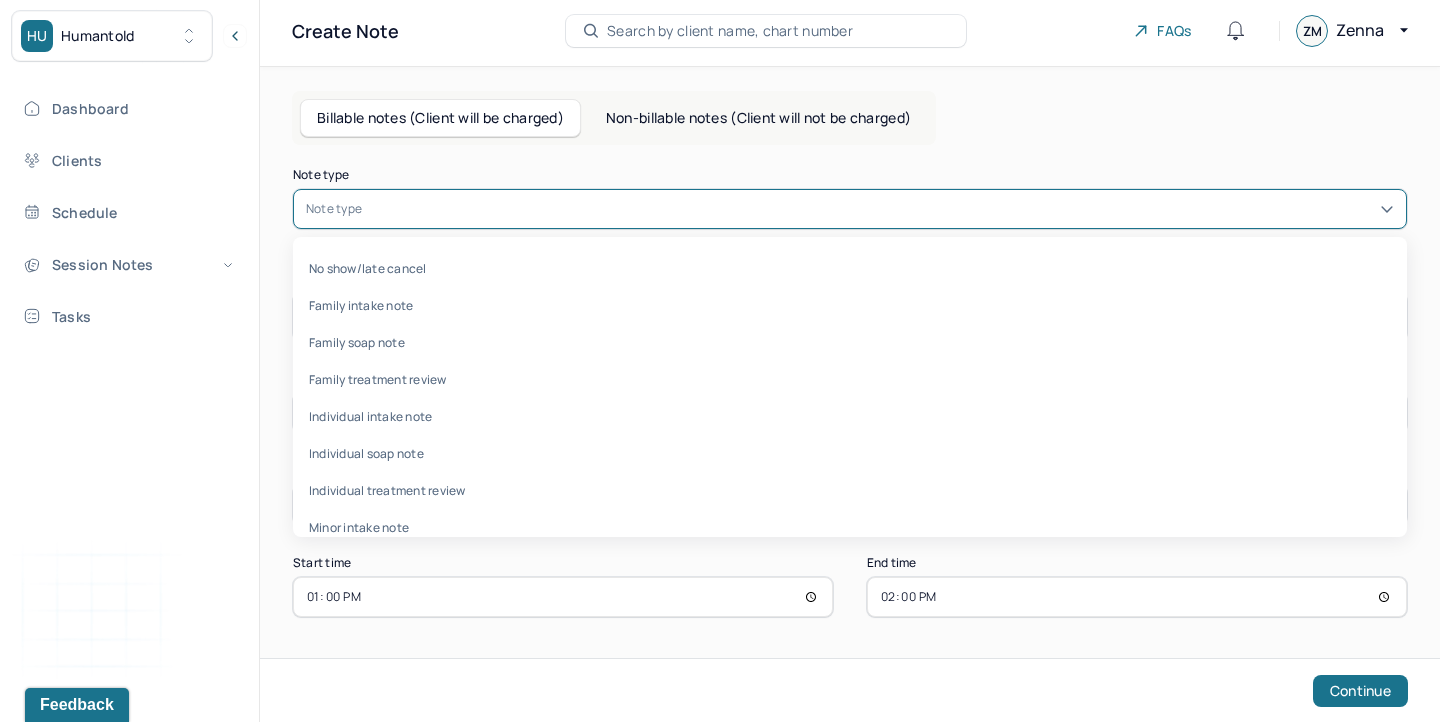 click at bounding box center (880, 209) 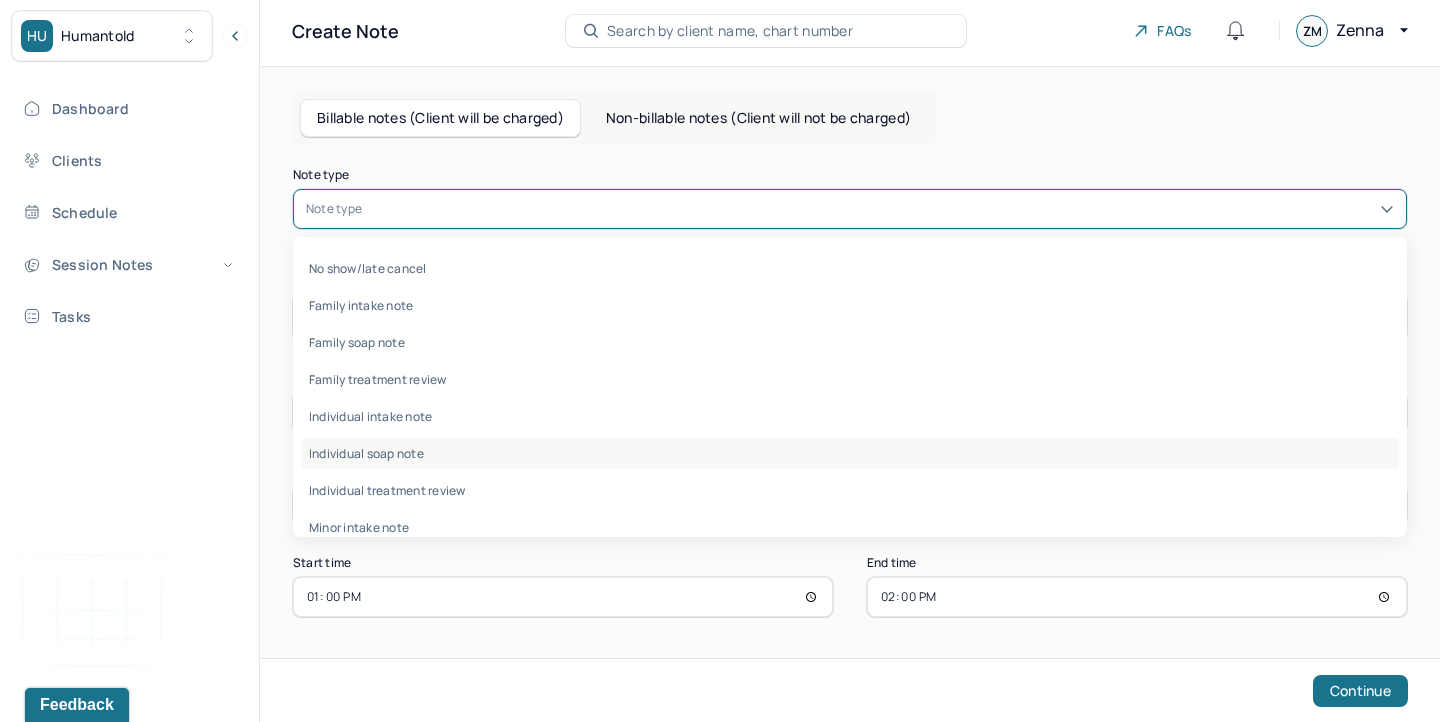 click on "Individual soap note" at bounding box center [850, 453] 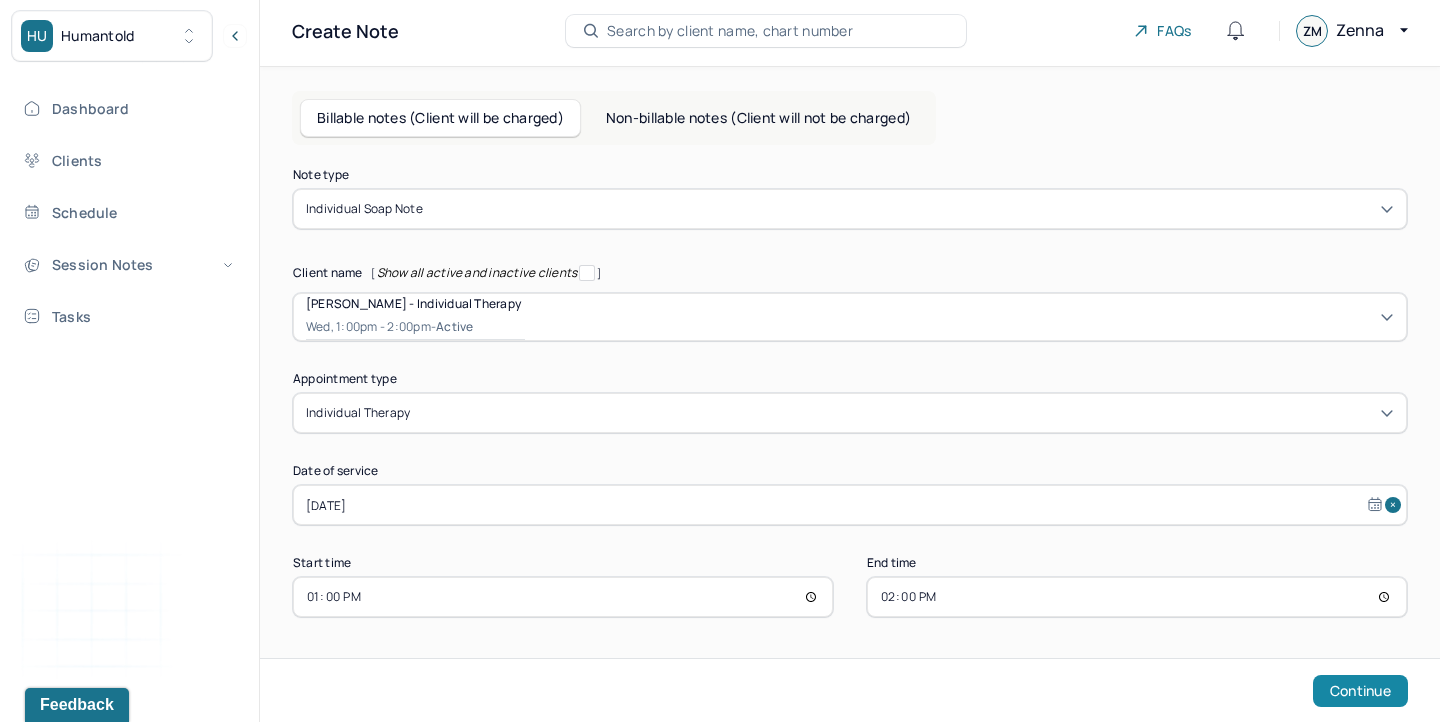 click on "Continue" at bounding box center (1360, 691) 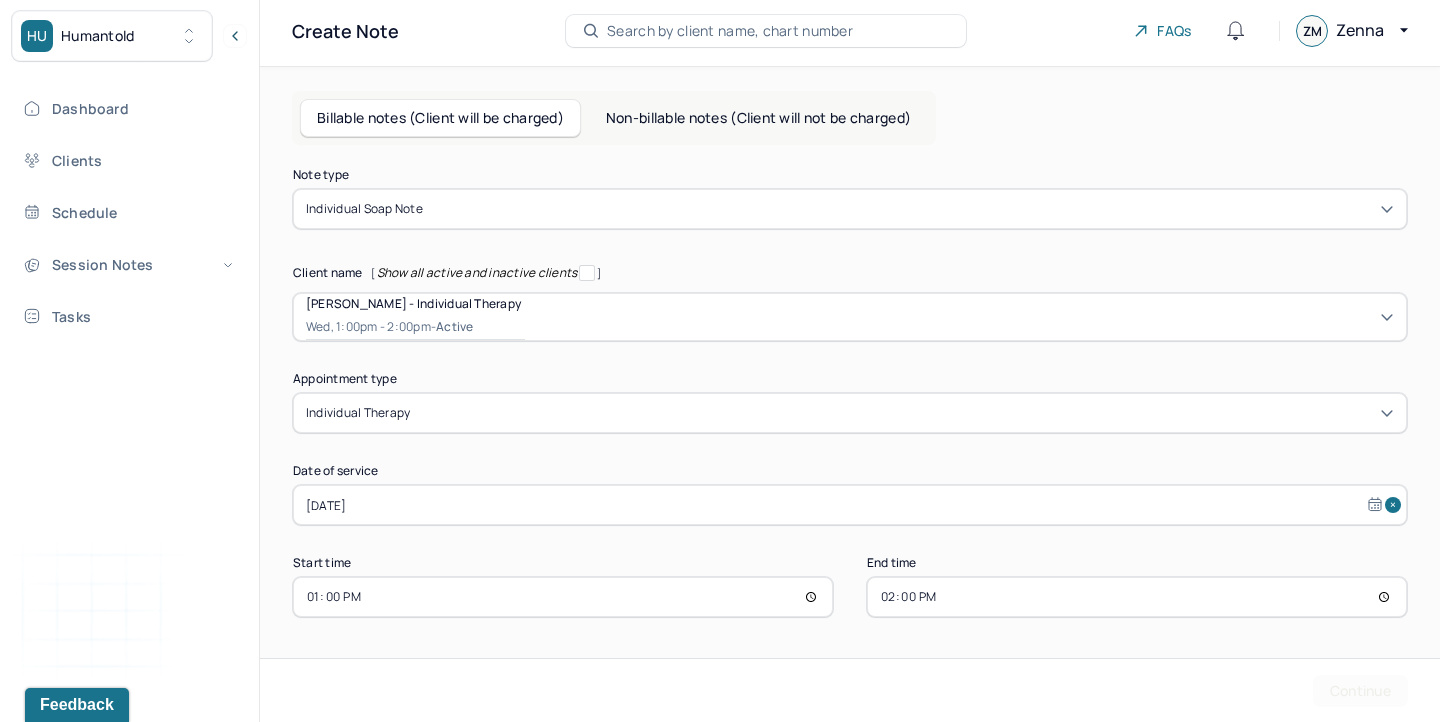 scroll, scrollTop: 0, scrollLeft: 0, axis: both 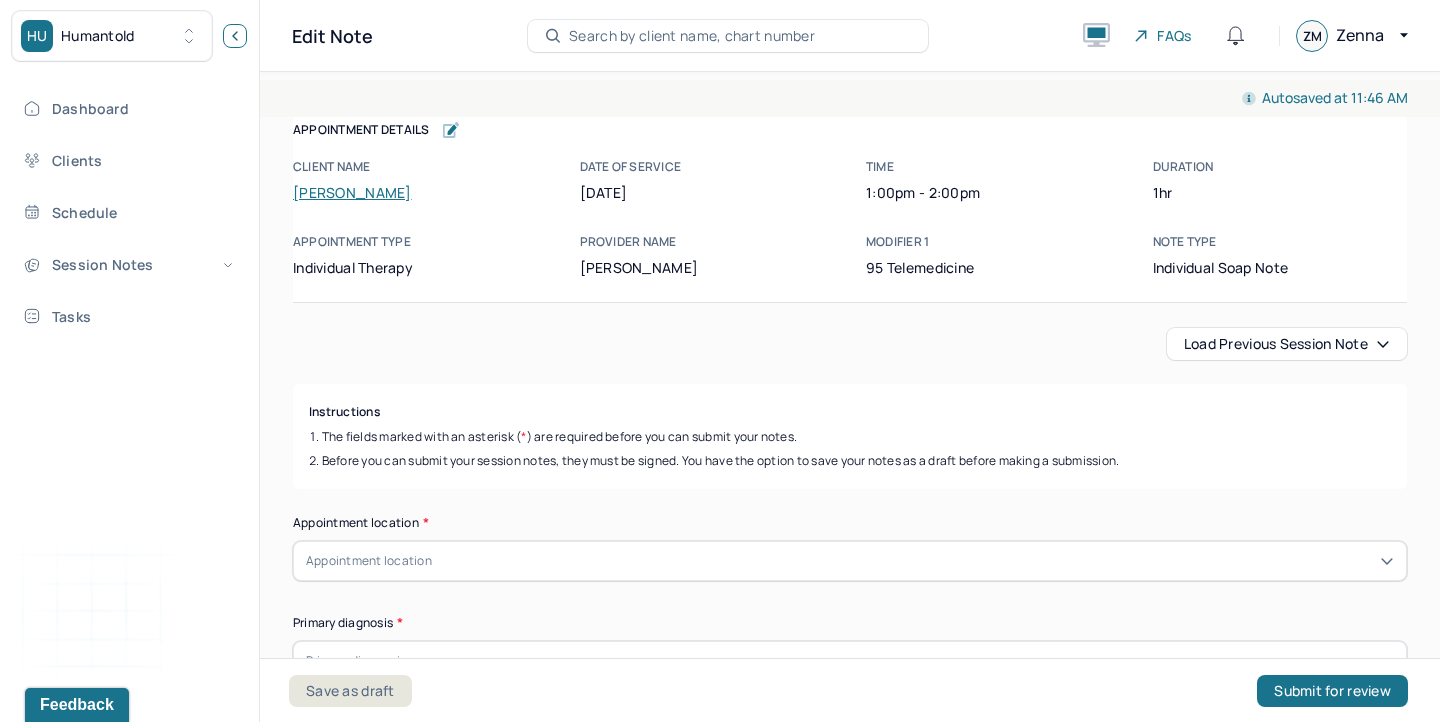 click 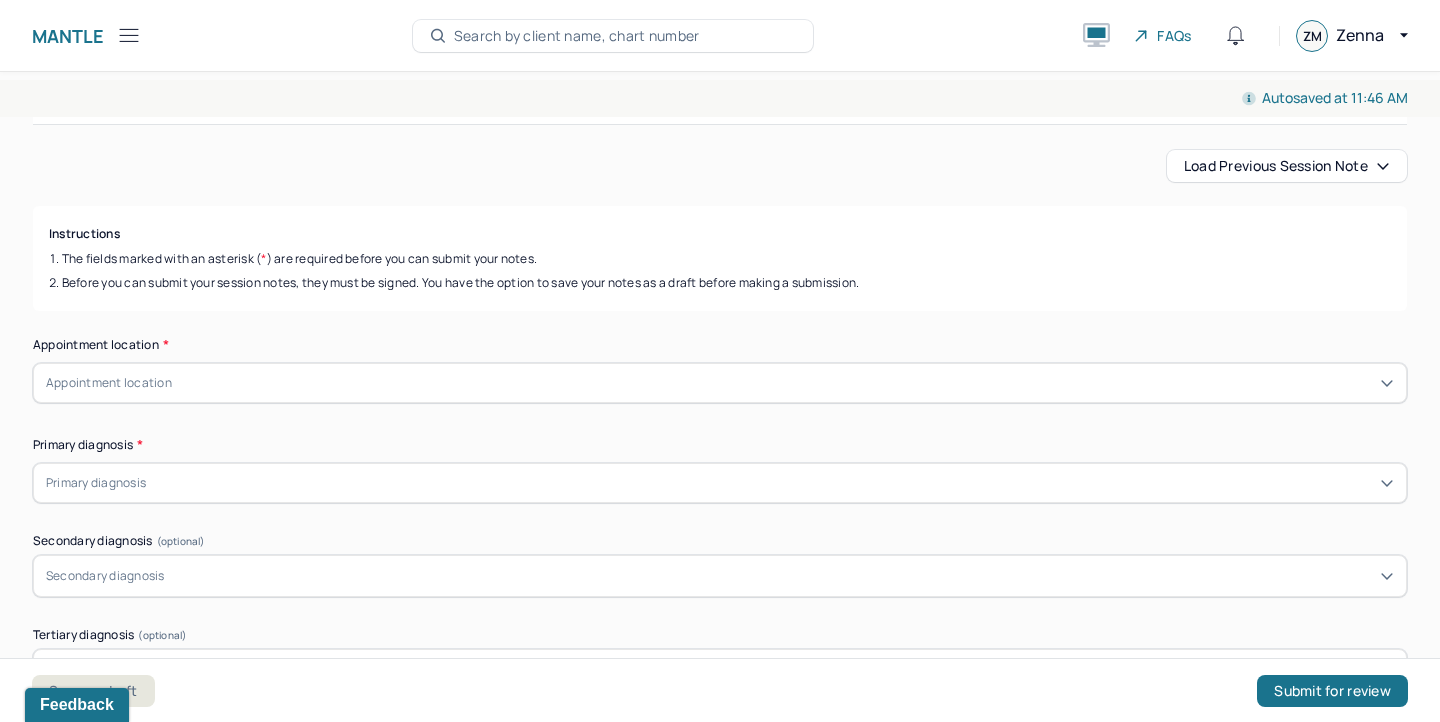scroll, scrollTop: 212, scrollLeft: 0, axis: vertical 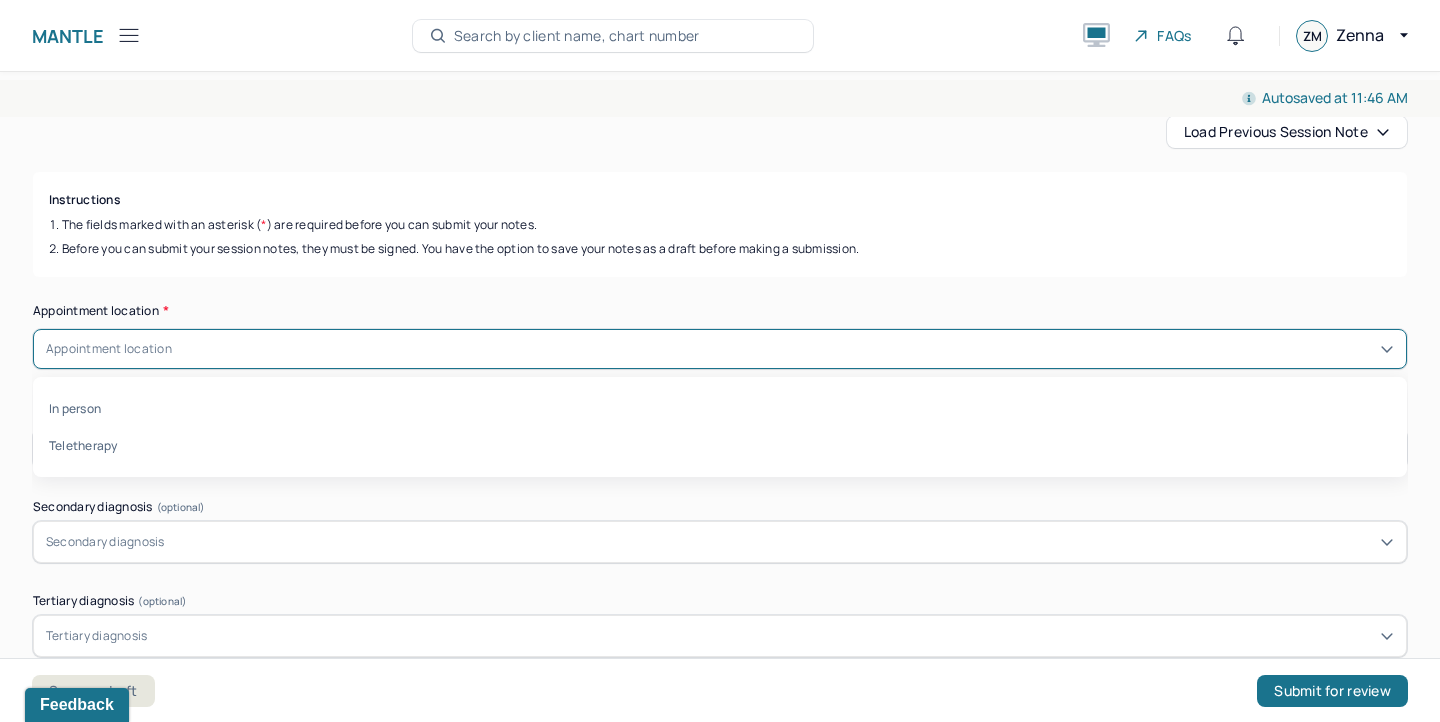 click on "Appointment location" at bounding box center (720, 349) 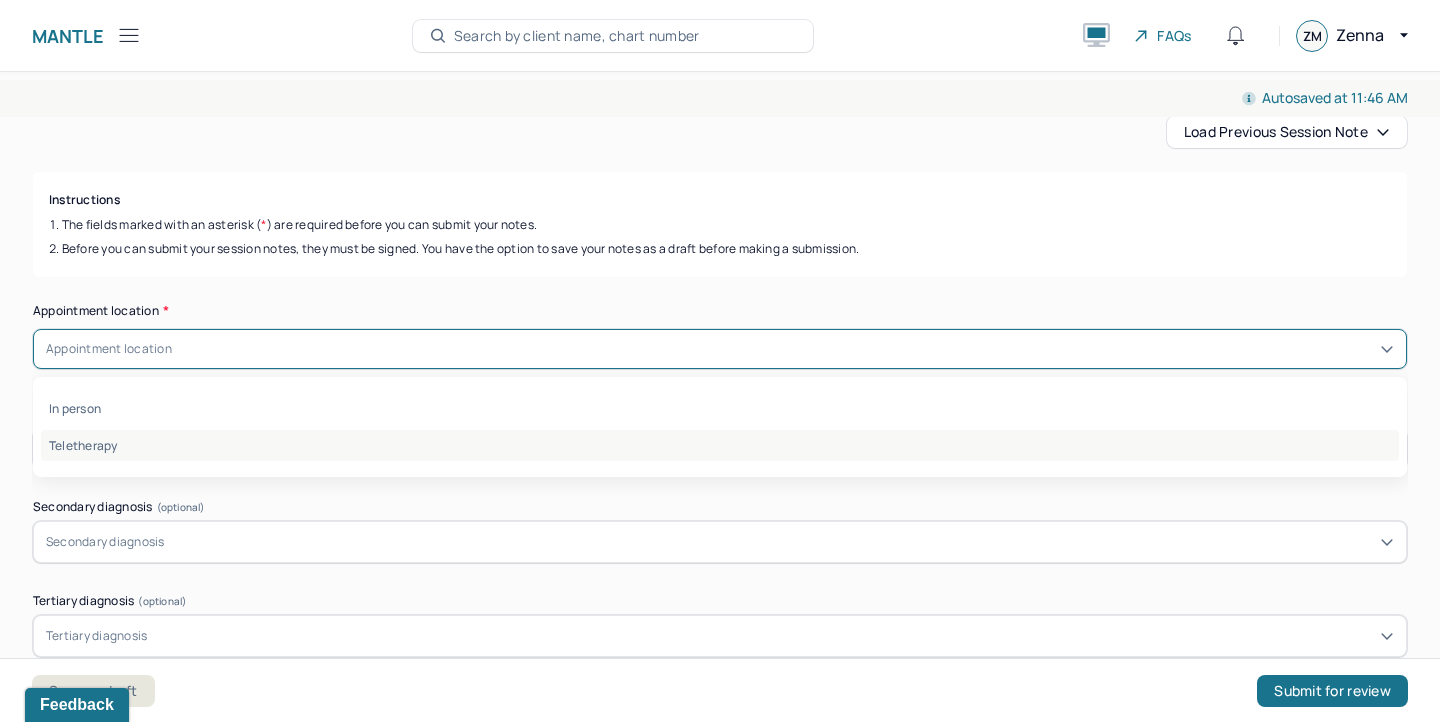 click on "Teletherapy" at bounding box center [720, 445] 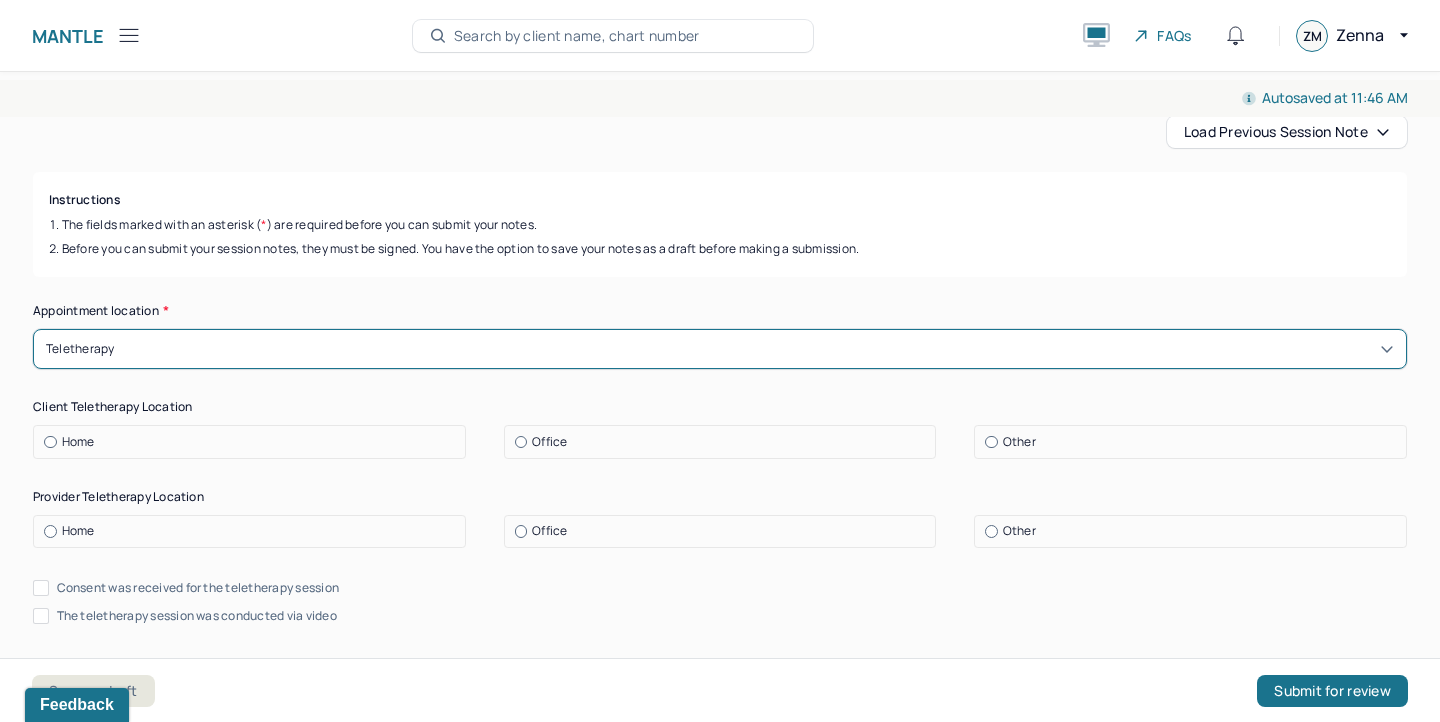click on "Home" at bounding box center (254, 442) 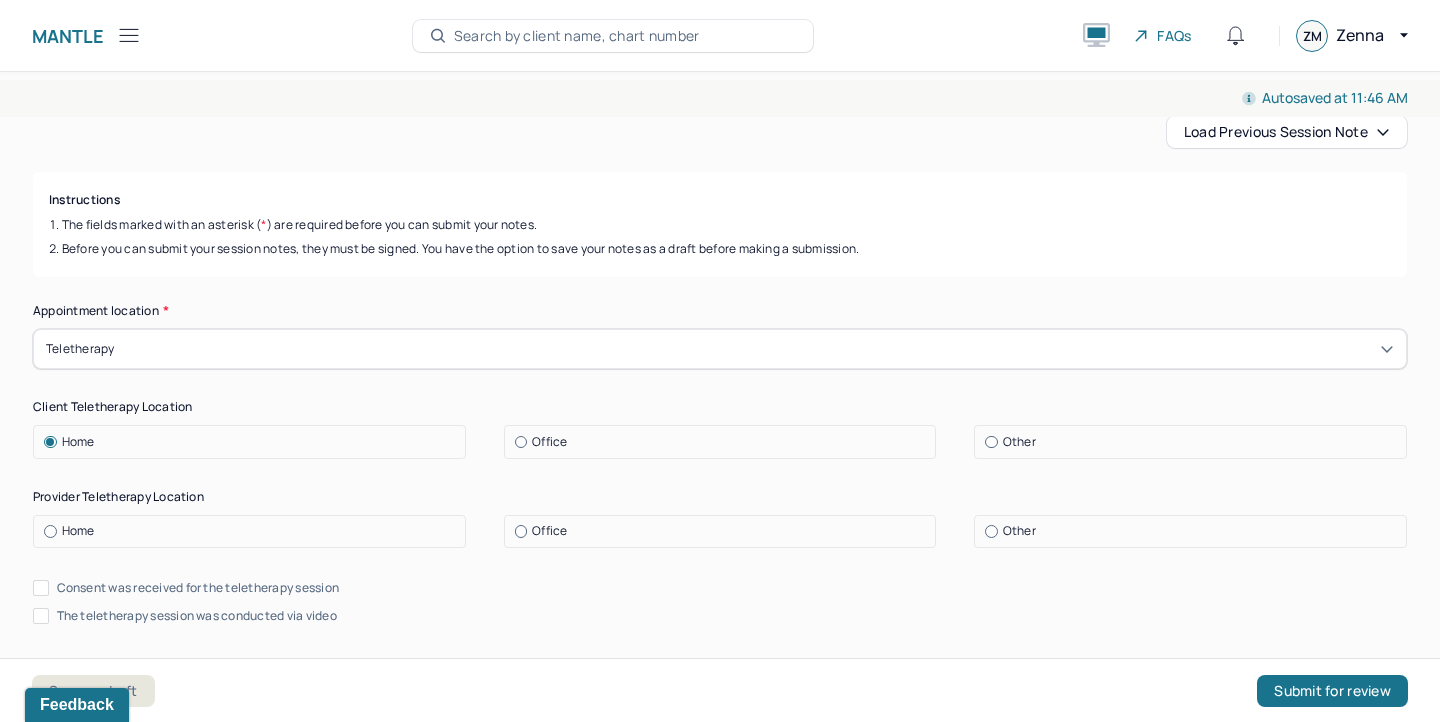 click on "Home" at bounding box center [254, 531] 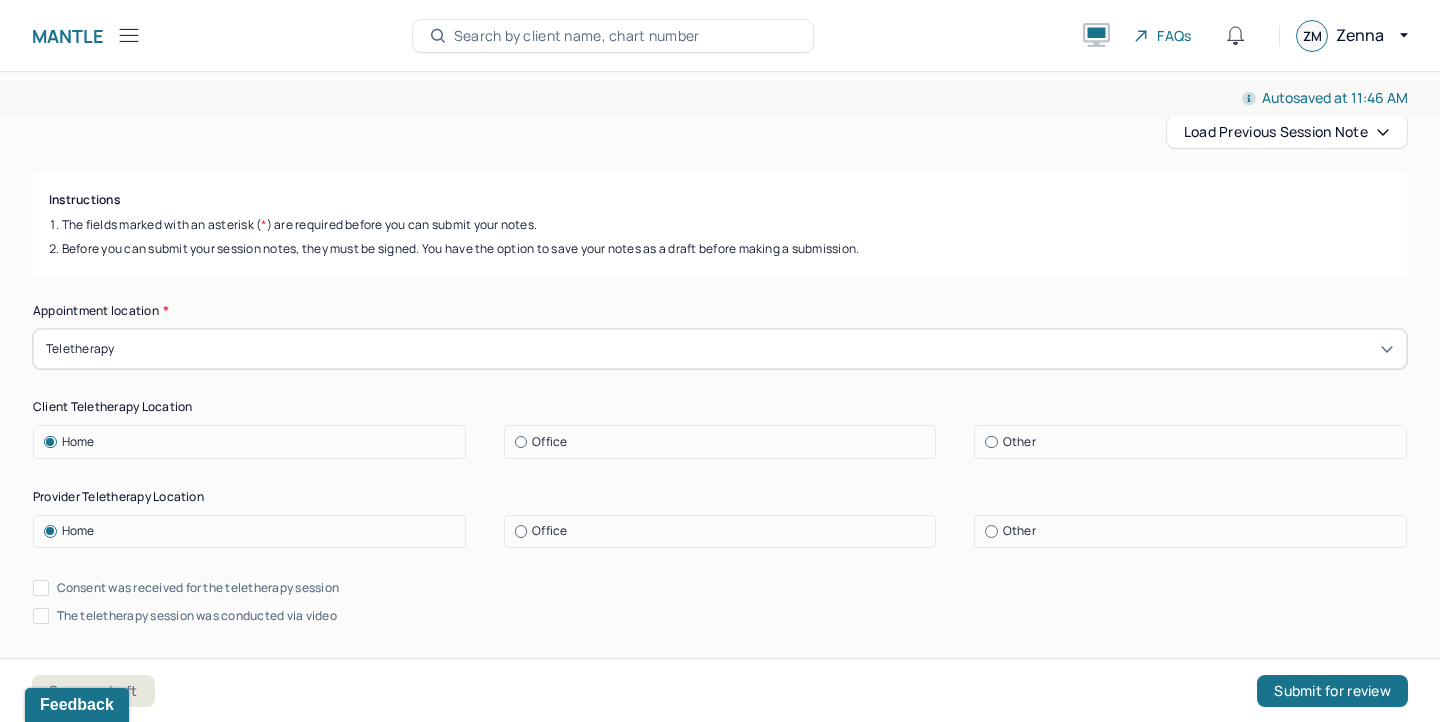 click on "Consent was received for the teletherapy session" at bounding box center (198, 588) 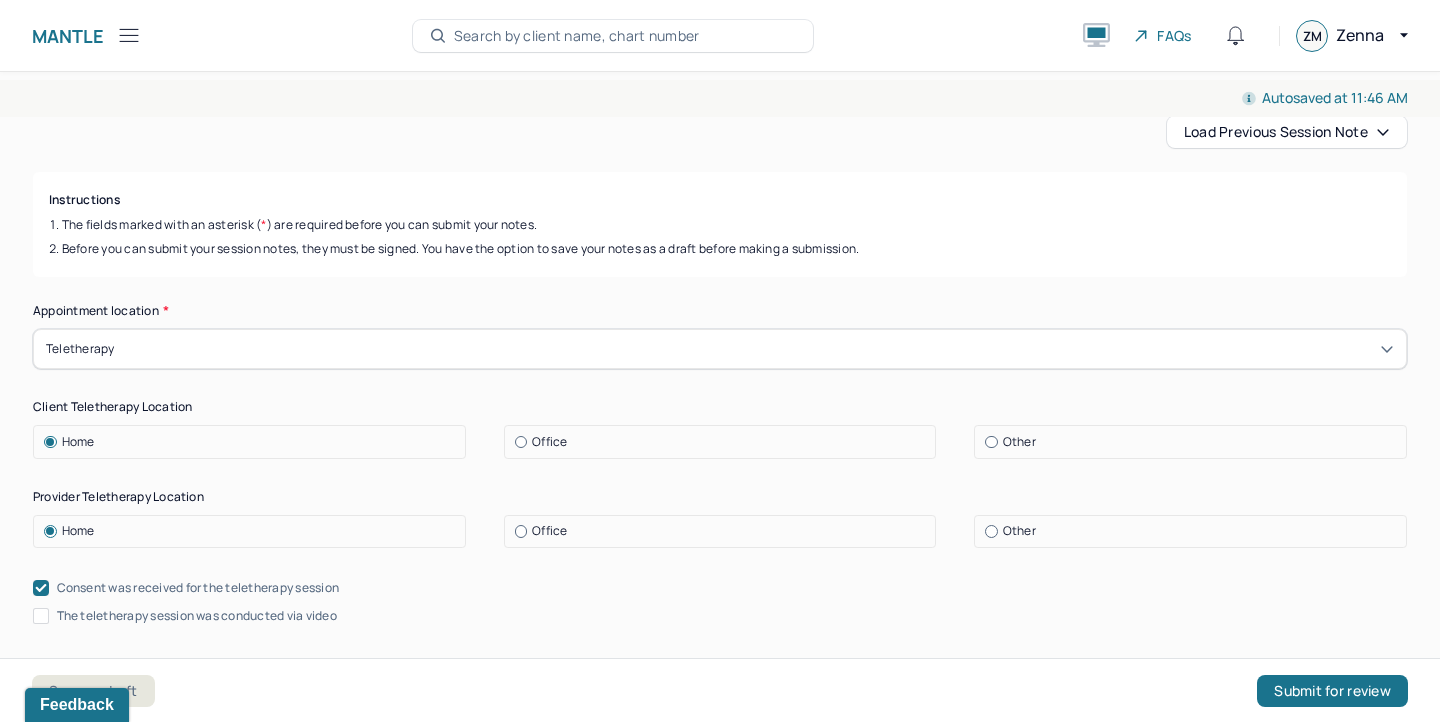 click on "The teletherapy session was conducted via video" at bounding box center [197, 616] 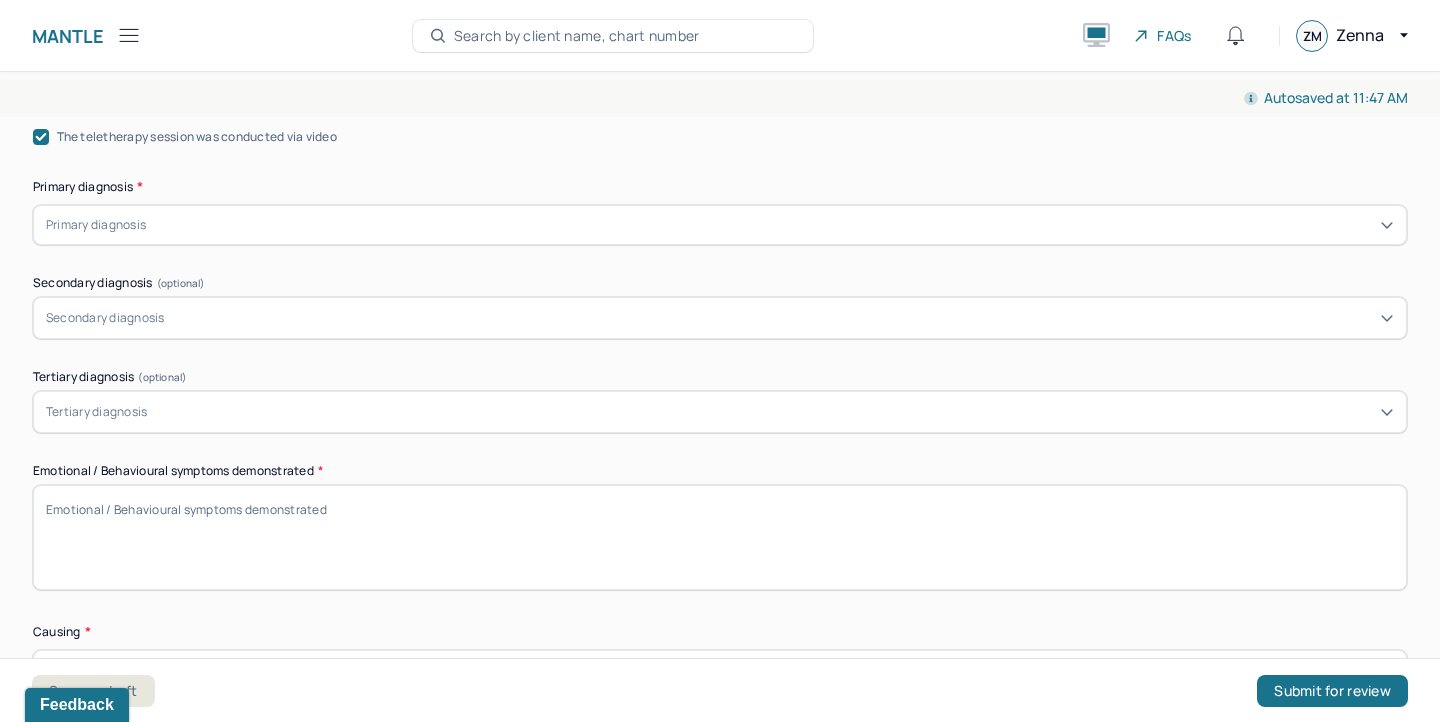 scroll, scrollTop: 0, scrollLeft: 0, axis: both 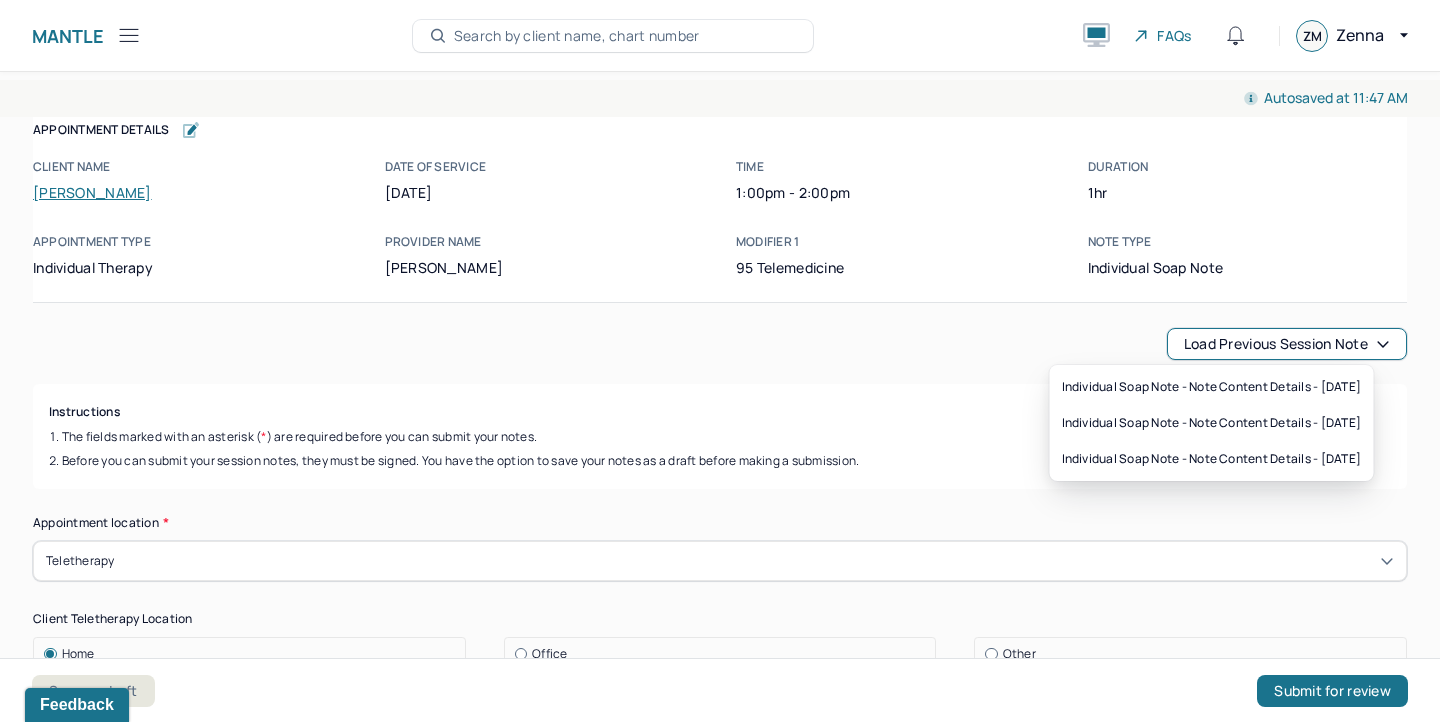 click on "Load previous session note" at bounding box center (1287, 344) 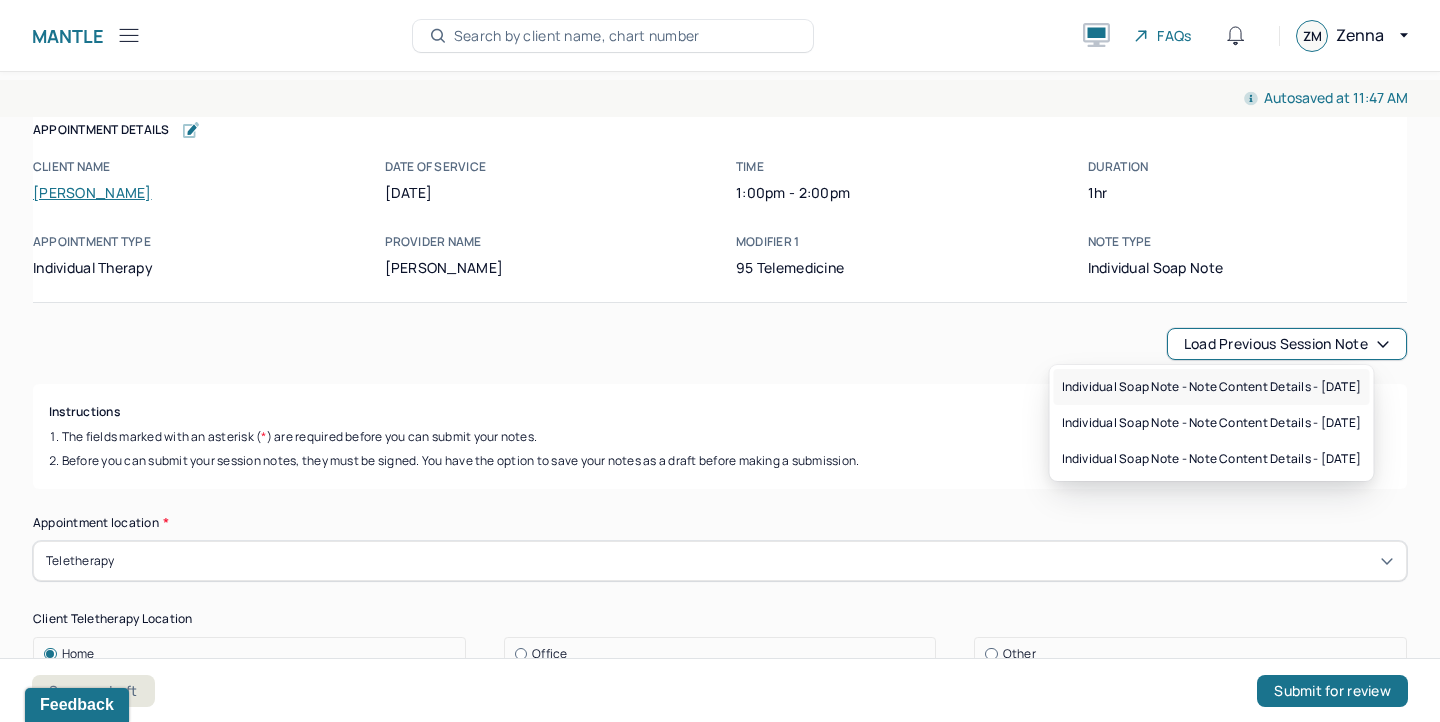 click on "Individual soap note   - Note content Details -   [DATE]" at bounding box center (1212, 387) 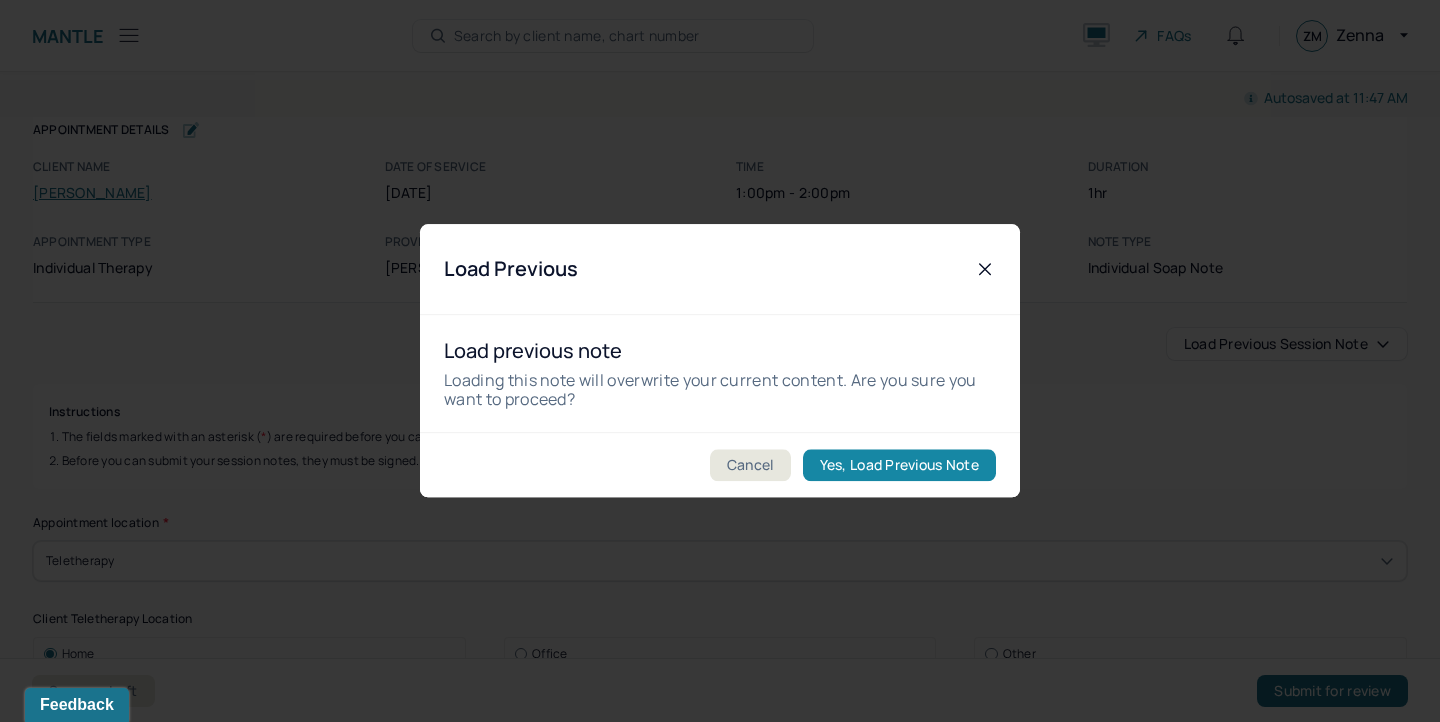 click on "Yes, Load Previous Note" at bounding box center [899, 466] 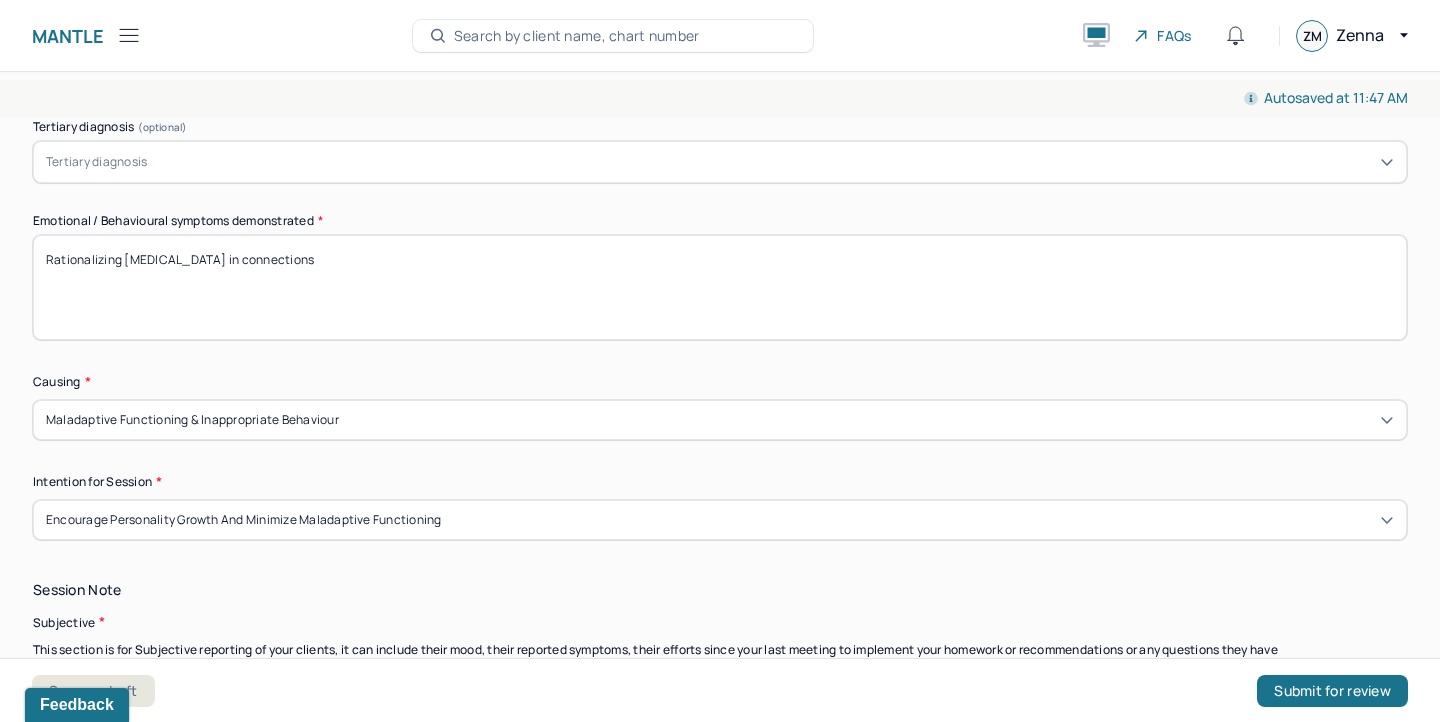 scroll, scrollTop: 949, scrollLeft: 0, axis: vertical 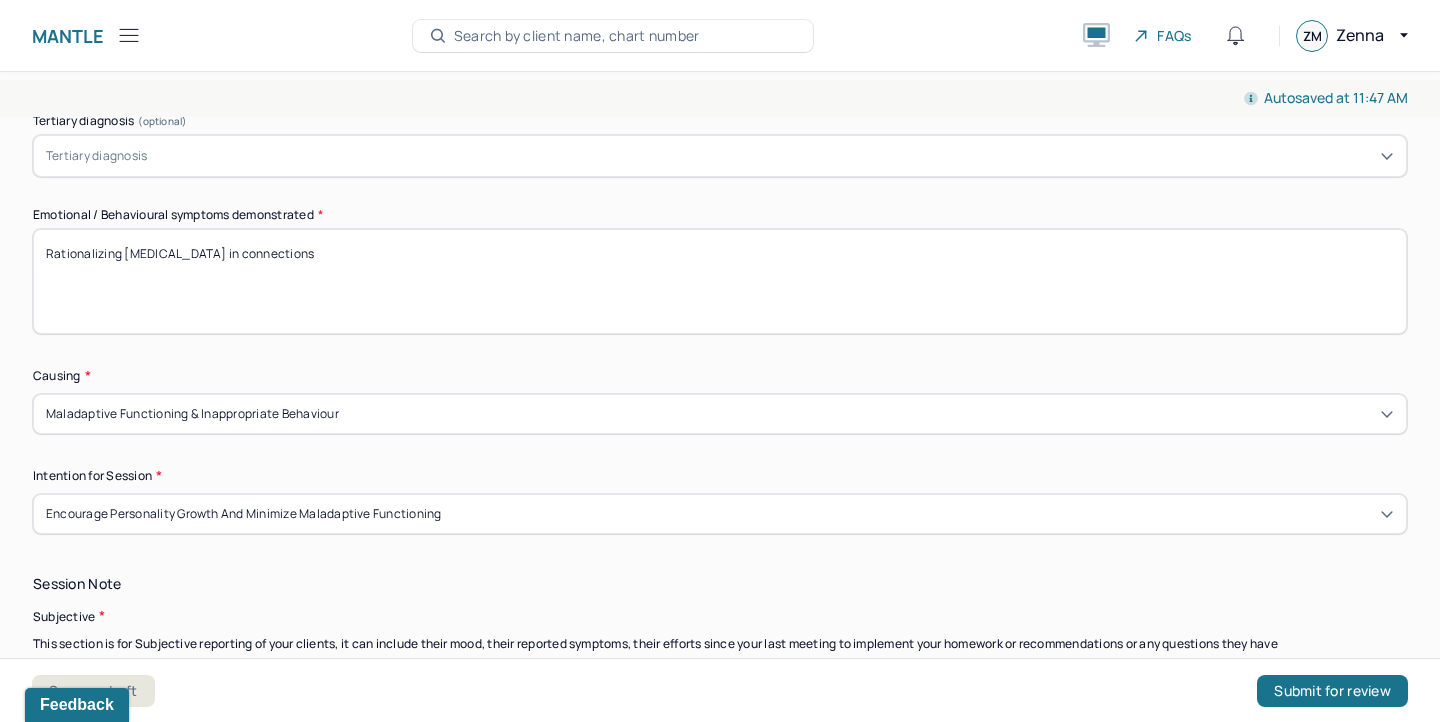 click on "Maladaptive Functioning & Inappropriate Behaviour" at bounding box center (720, 414) 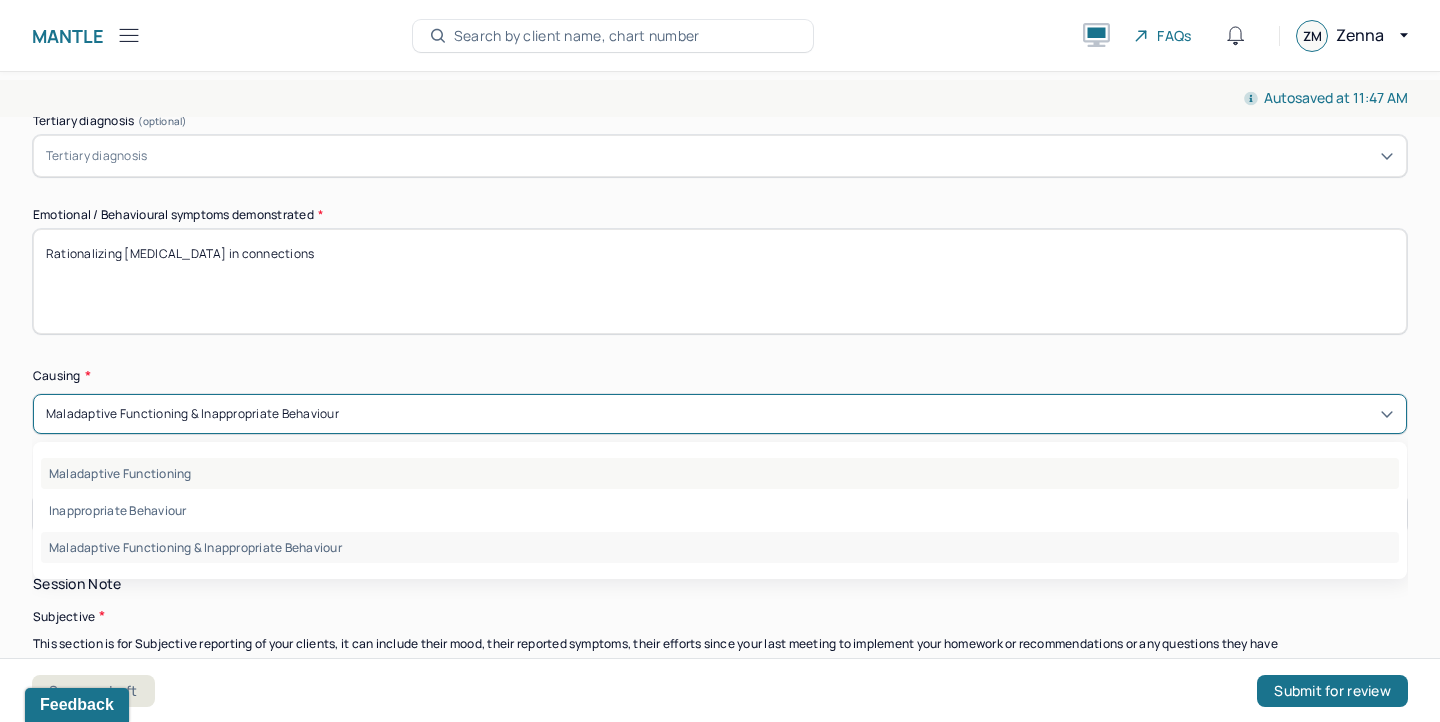 click on "Maladaptive Functioning" at bounding box center [720, 473] 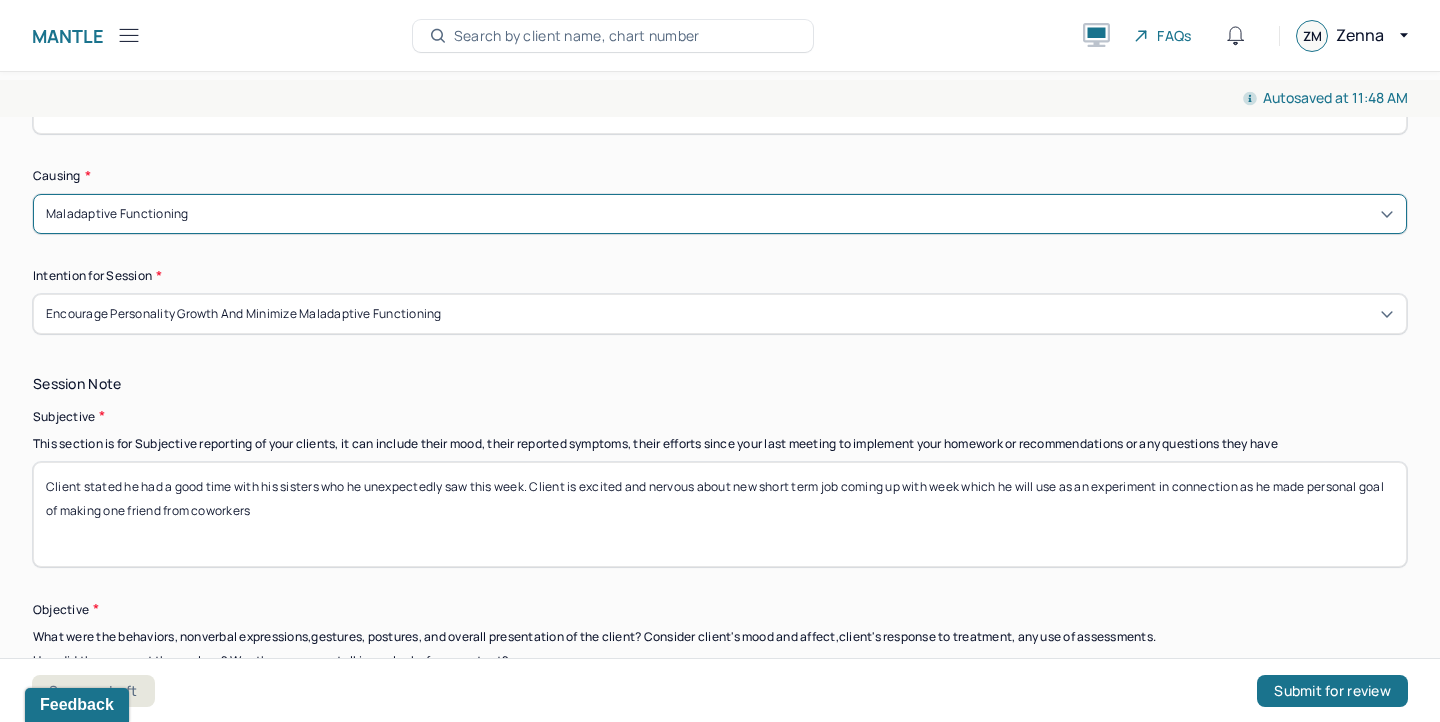 scroll, scrollTop: 1154, scrollLeft: 0, axis: vertical 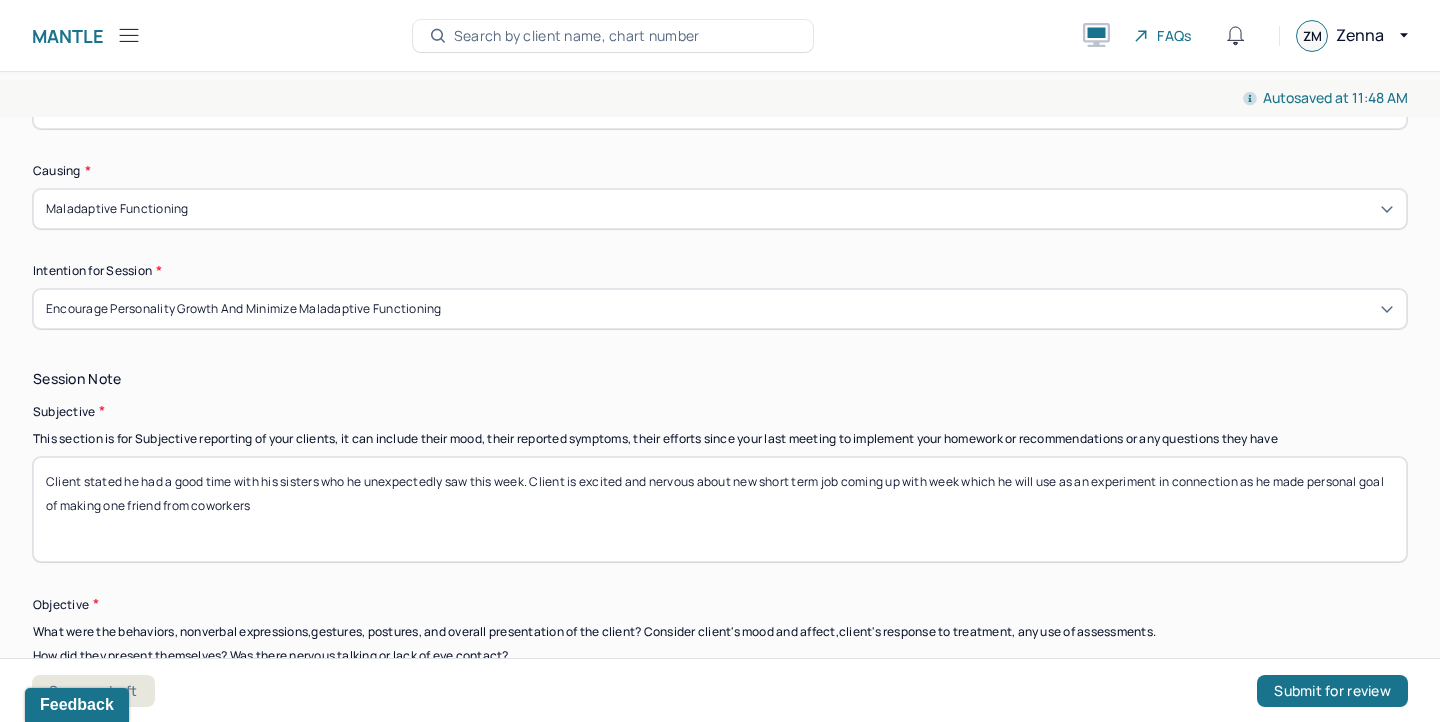 drag, startPoint x: 296, startPoint y: 506, endPoint x: 57, endPoint y: 449, distance: 245.70308 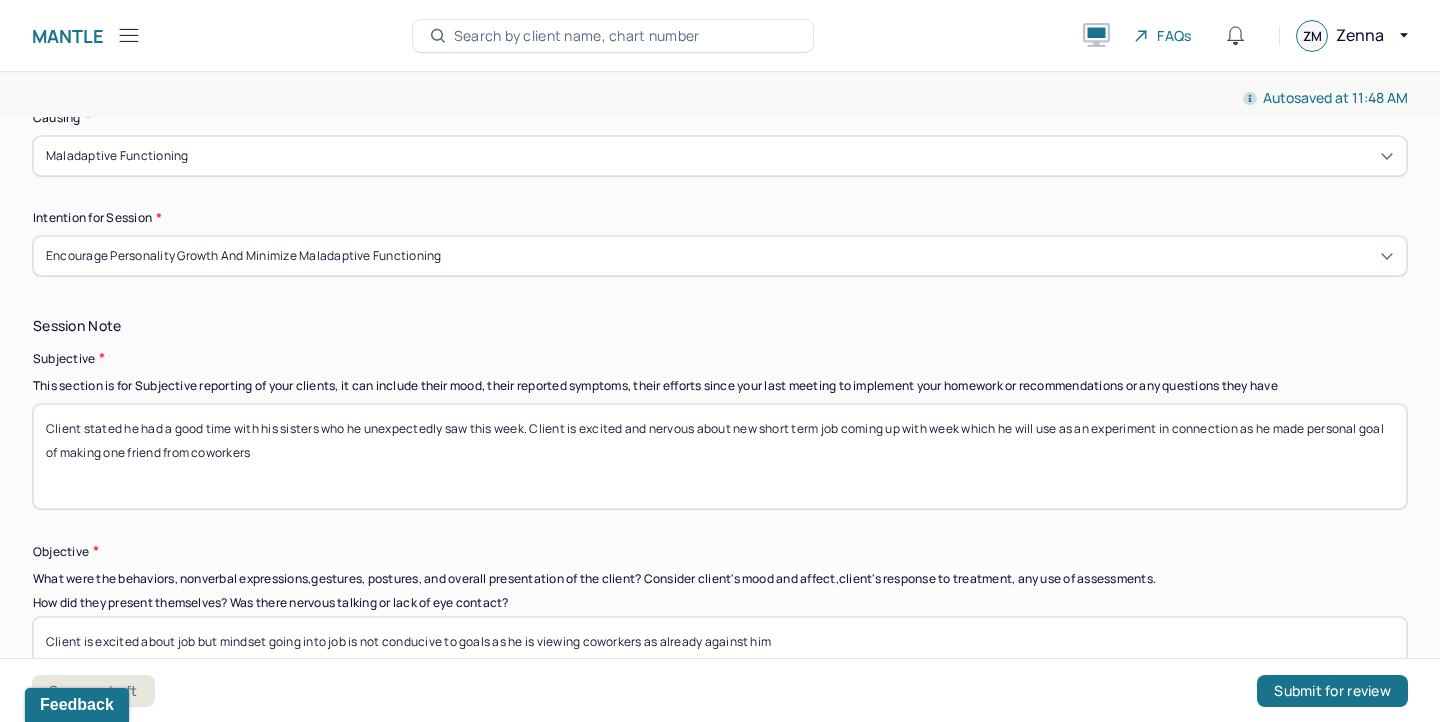 scroll, scrollTop: 1208, scrollLeft: 0, axis: vertical 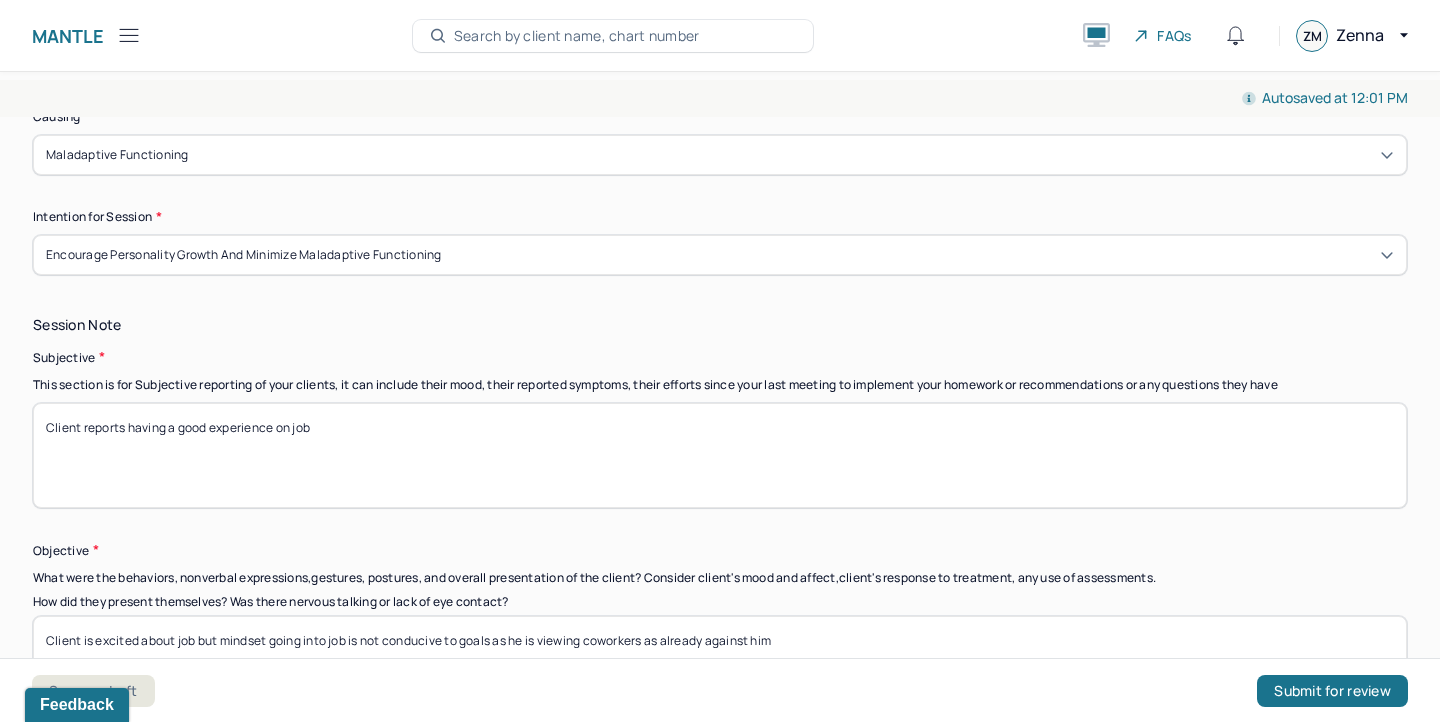 click on "Client reports having a good expereince on job" at bounding box center (720, 455) 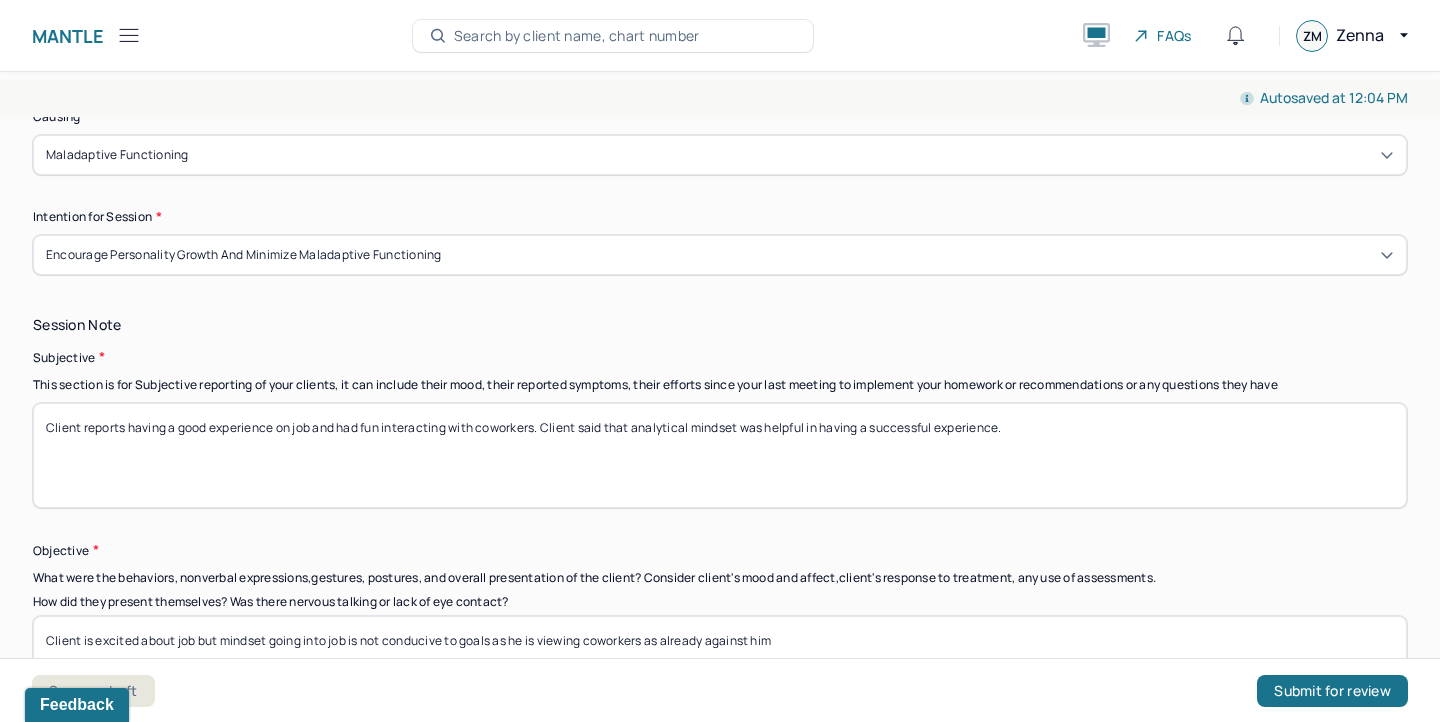 click on "Client reports having a good experience on job and had fun interacting with coworkers. Client said that analytical mindset was helpful in having a successful expereince." at bounding box center [720, 455] 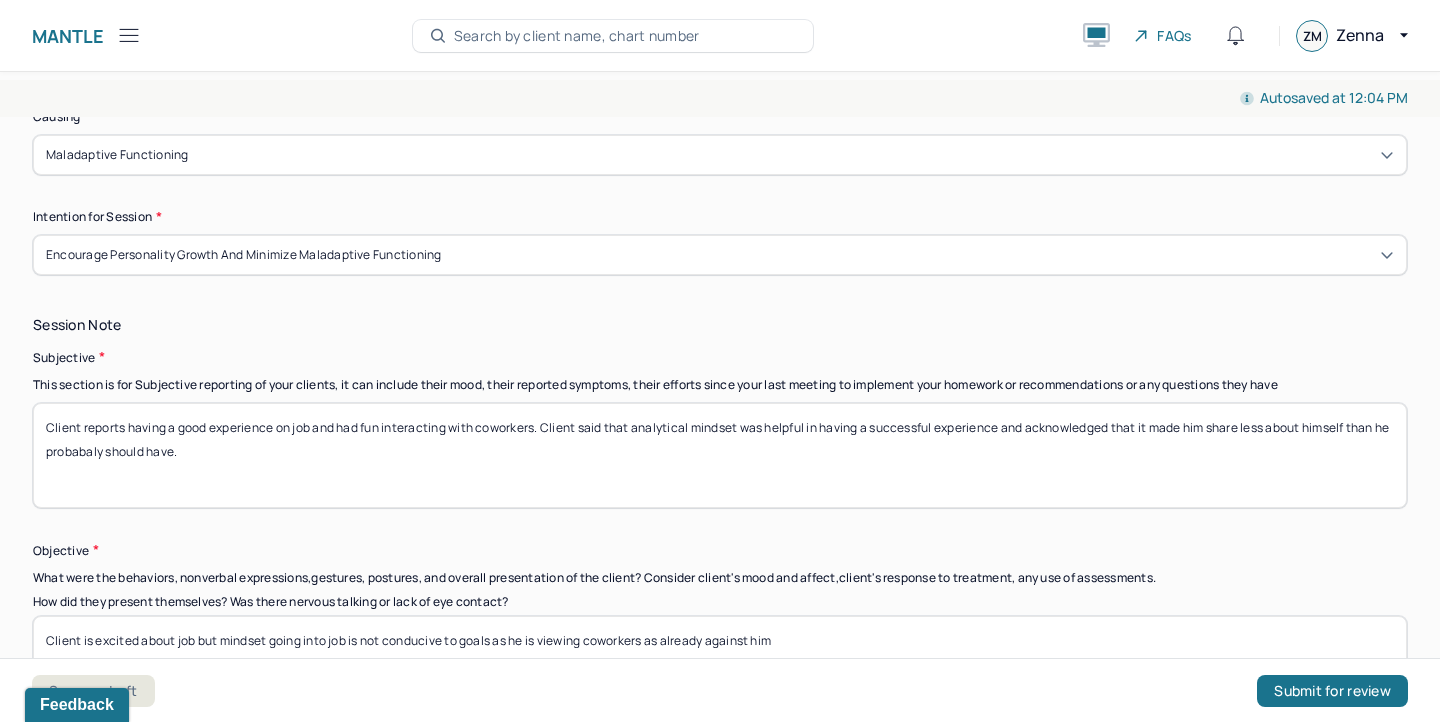 click on "Client reports having a good experience on job and had fun interacting with coworkers. Client said that analytical mindset was helpful in having a successful experience and acknowledged that it made him share less about himself than he probabaly should have." at bounding box center (720, 455) 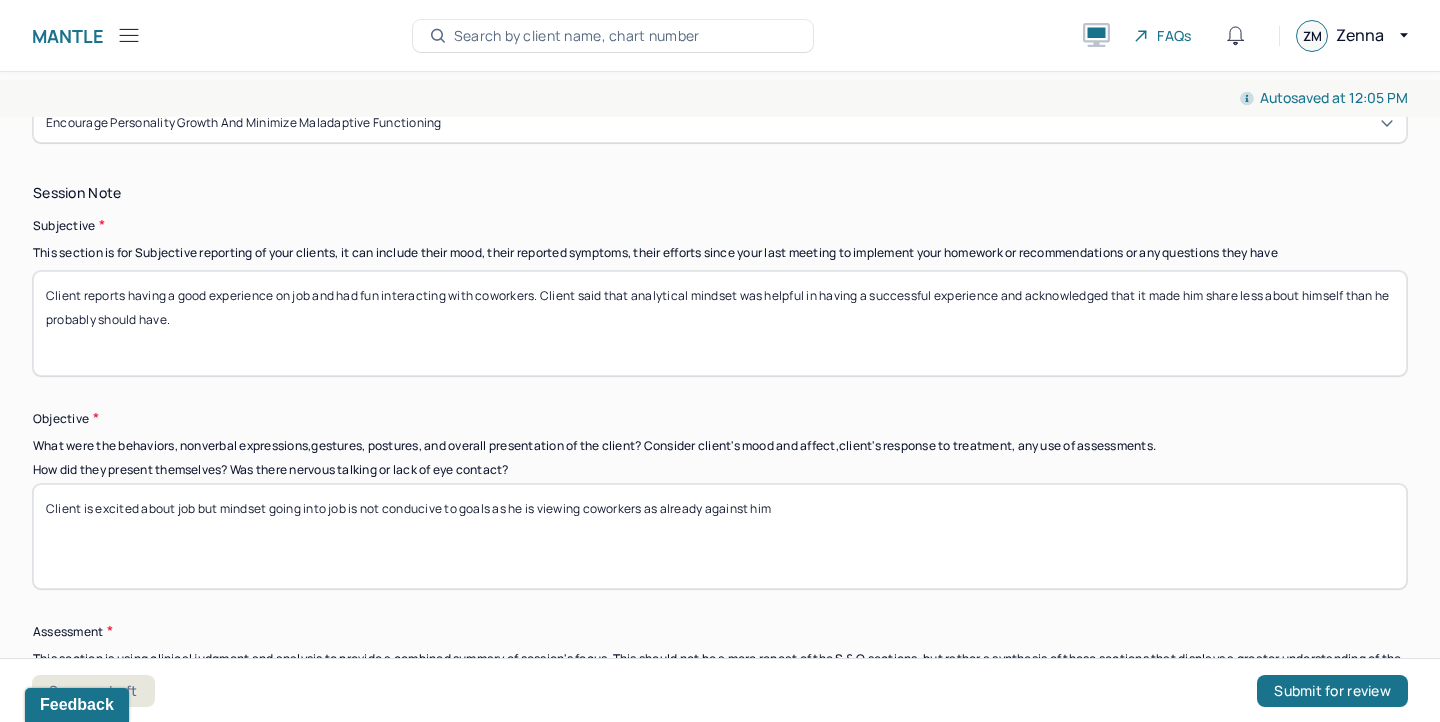 scroll, scrollTop: 1342, scrollLeft: 0, axis: vertical 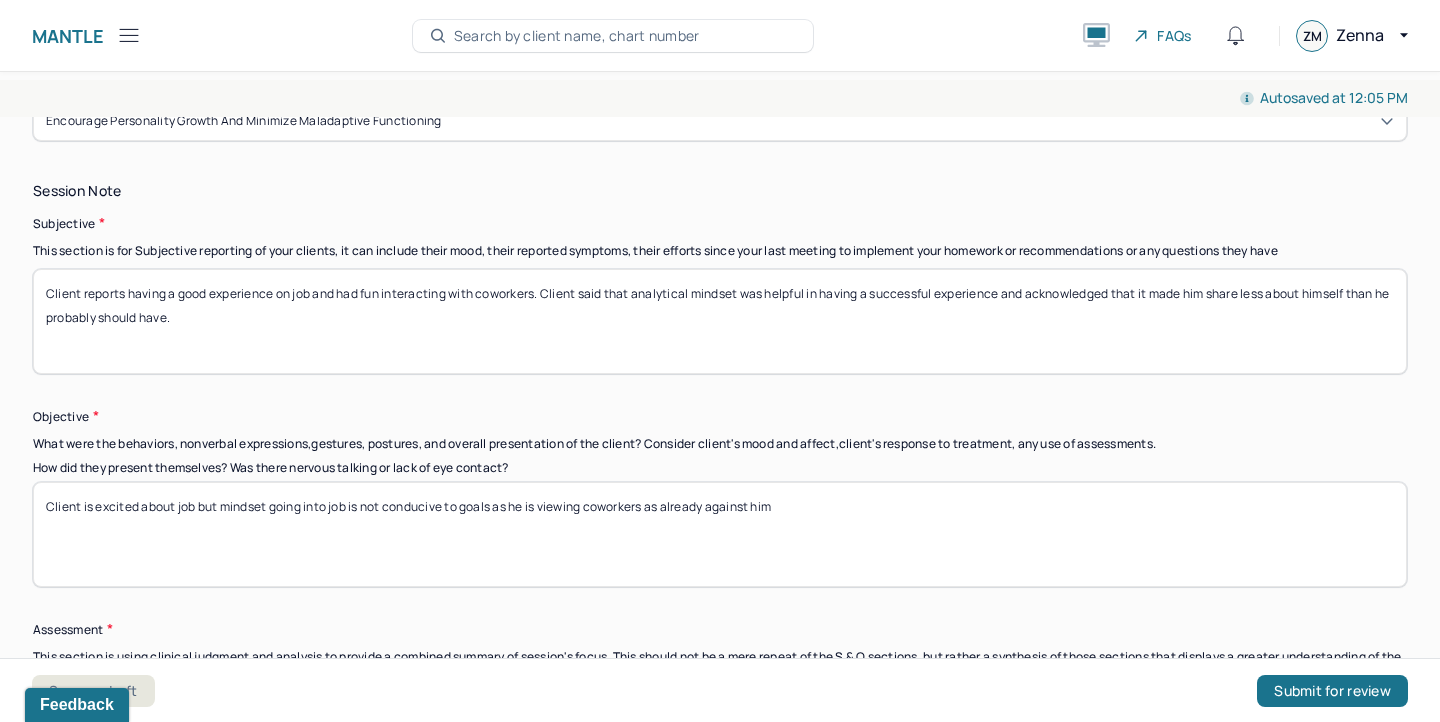 type on "Client reports having a good experience on job and had fun interacting with coworkers. Client said that analytical mindset was helpful in having a successful experience and acknowledged that it made him share less about himself than he probably should have." 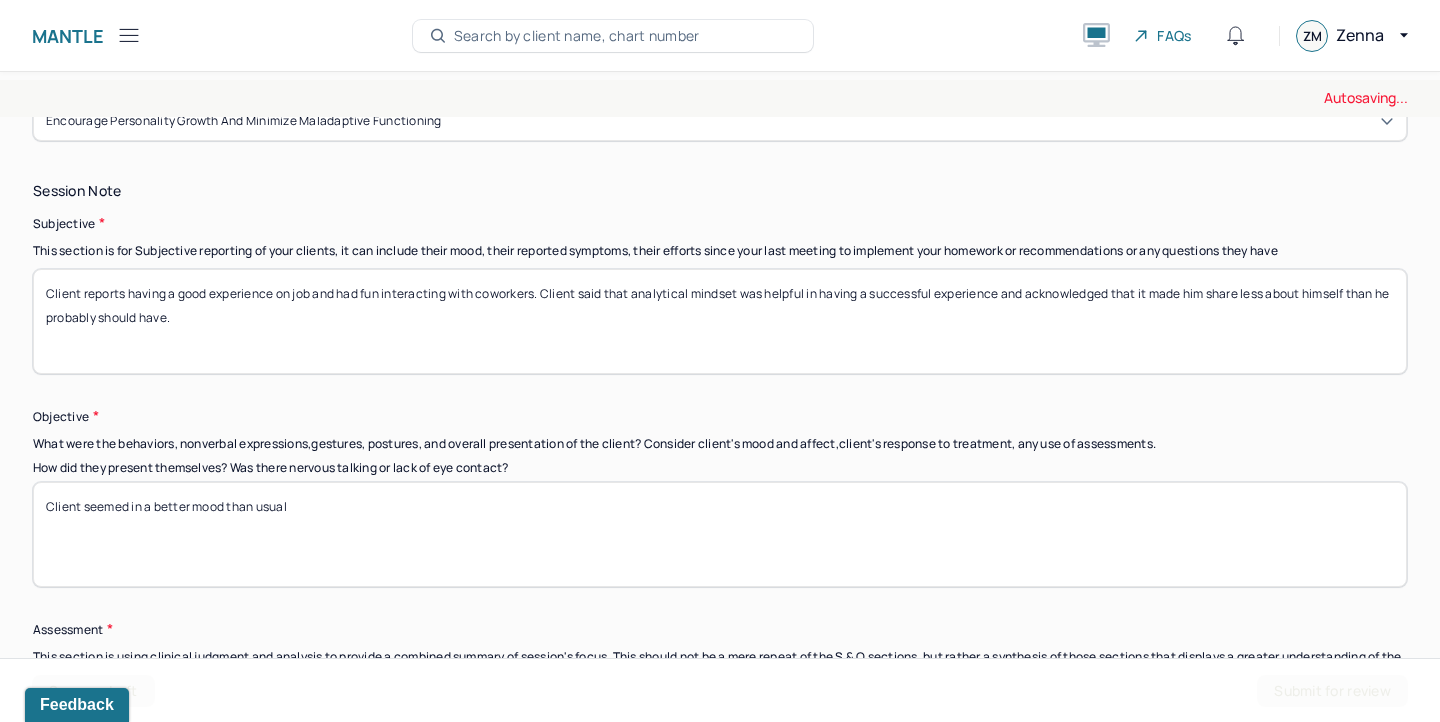 drag, startPoint x: 226, startPoint y: 503, endPoint x: 211, endPoint y: 503, distance: 15 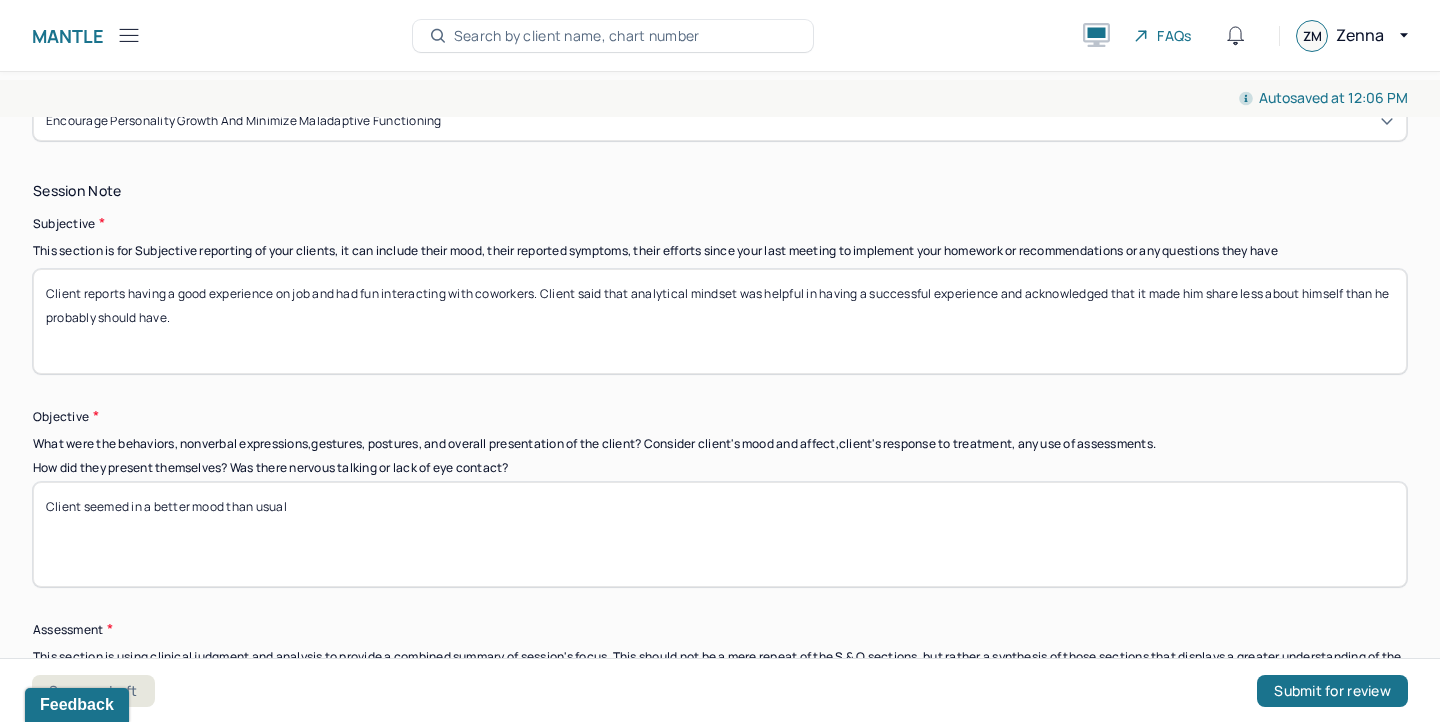 click on "Client seemed in a better mood than usual" at bounding box center [720, 534] 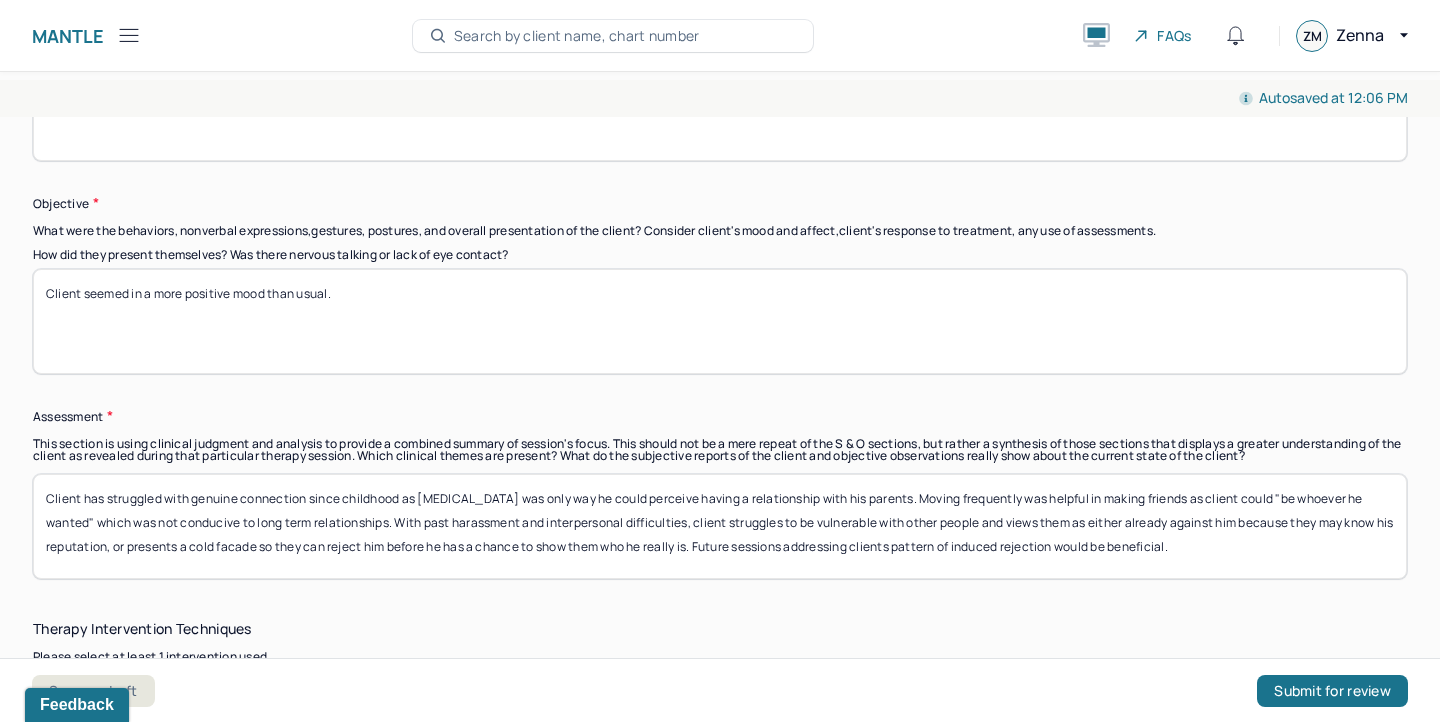 scroll, scrollTop: 1558, scrollLeft: 0, axis: vertical 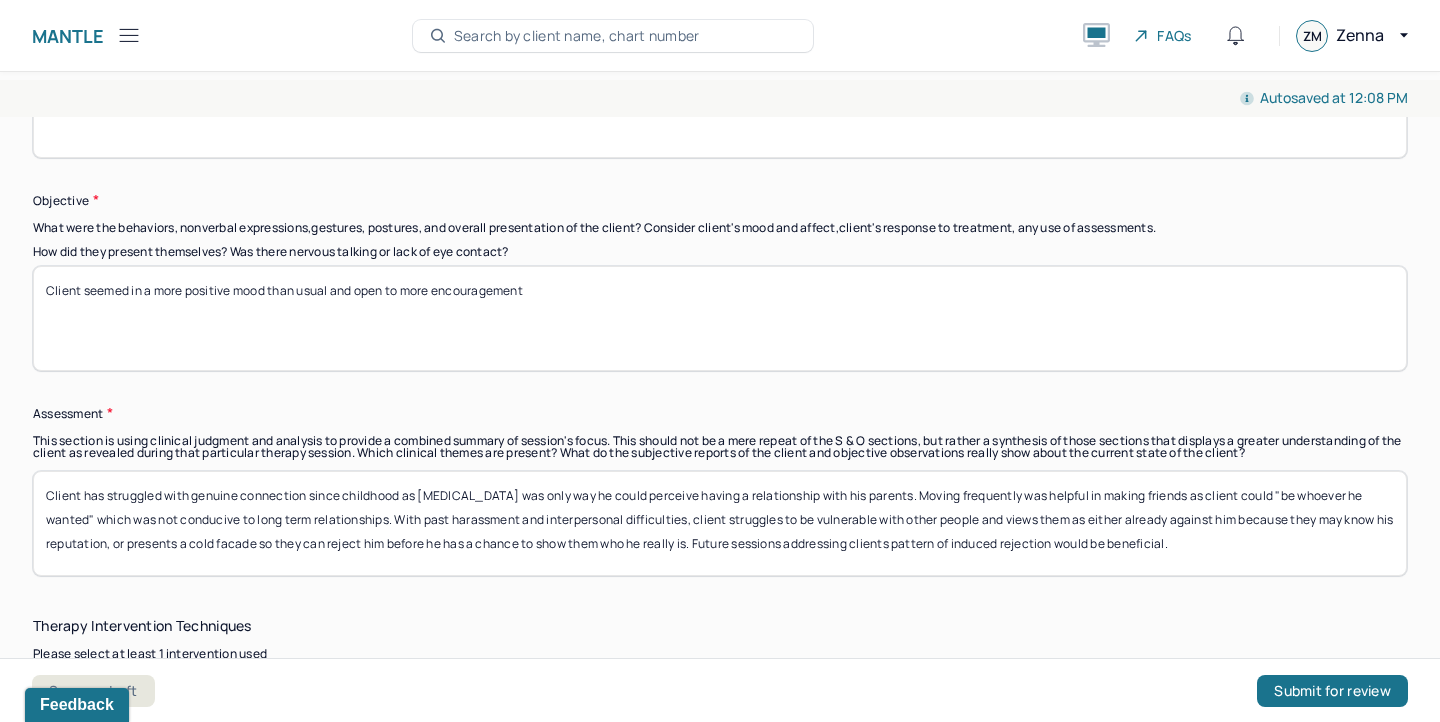 click on "Client seemed in a more positive mood than usual and open to more encouragment" at bounding box center (720, 318) 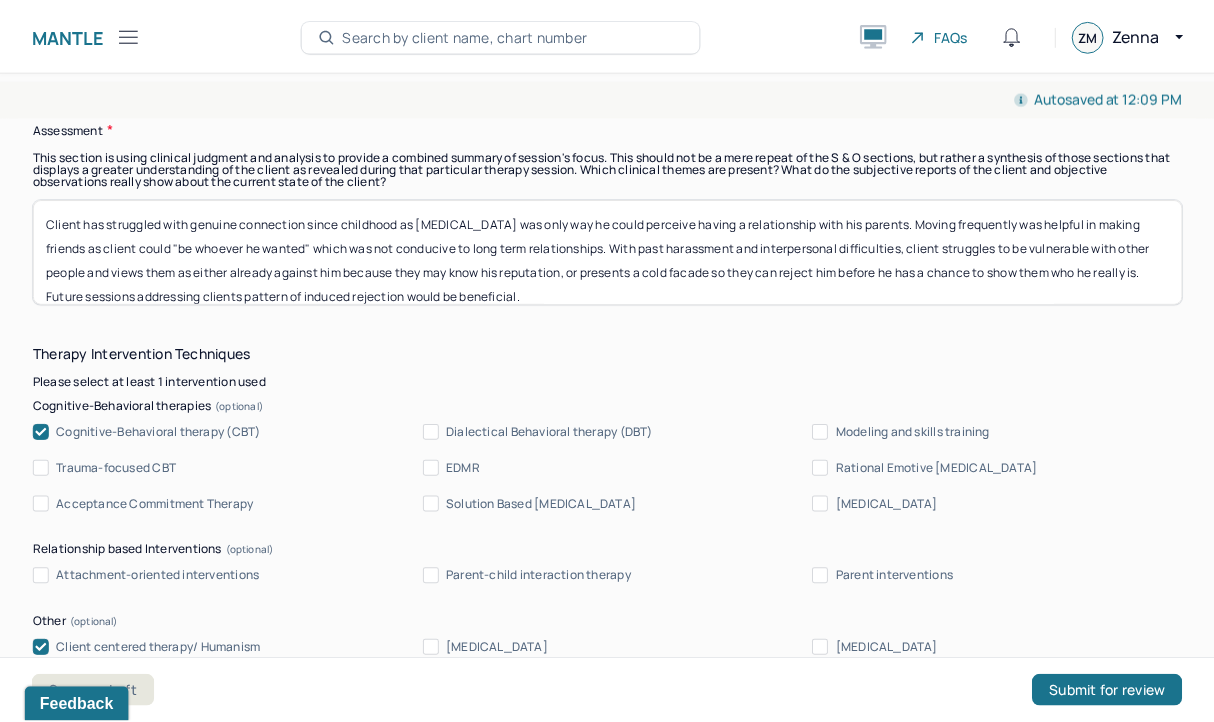 scroll, scrollTop: 1866, scrollLeft: 0, axis: vertical 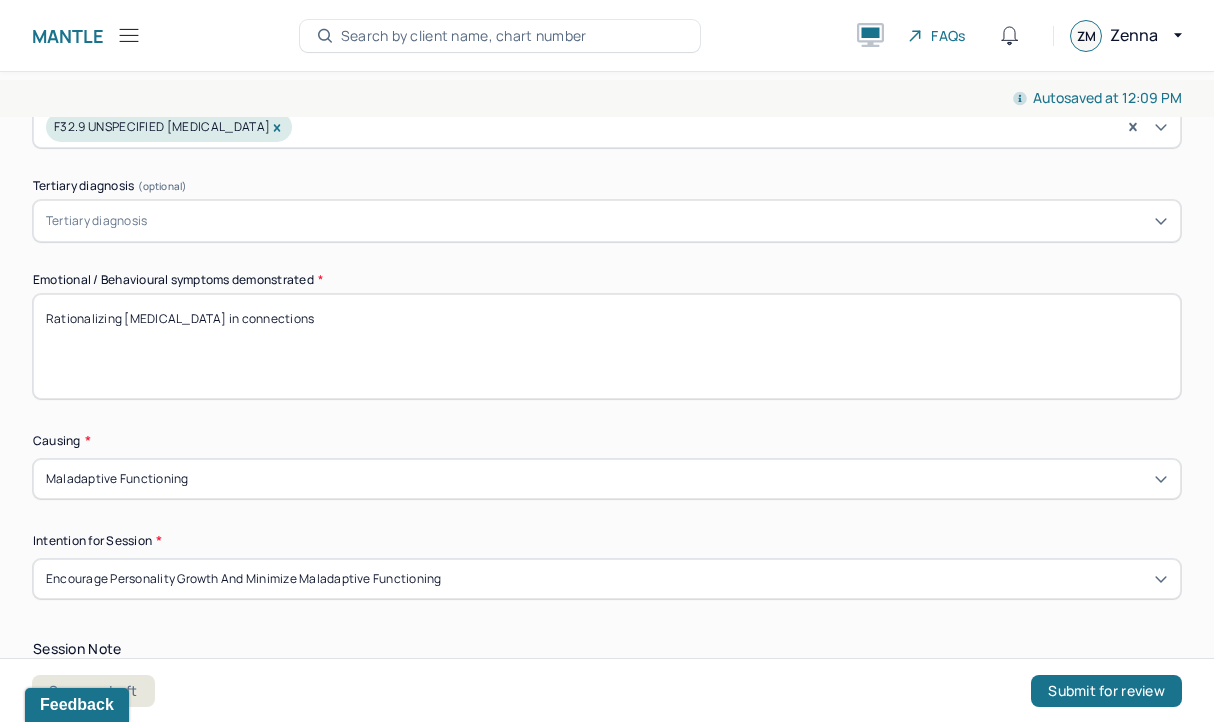 type on "Client seemed in a more positive mood than usual and open to more encouragement to be vulnerable given the positive experience he had on the job." 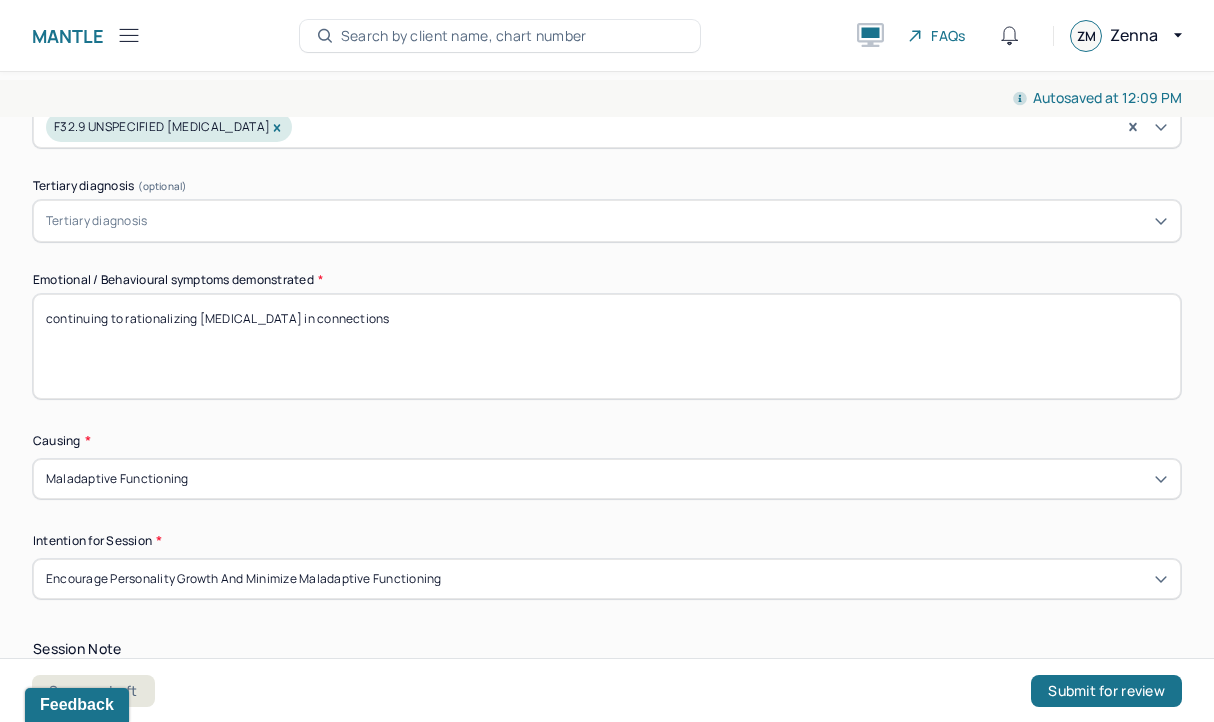 click on "Rationalizing [MEDICAL_DATA] in connections" at bounding box center (607, 346) 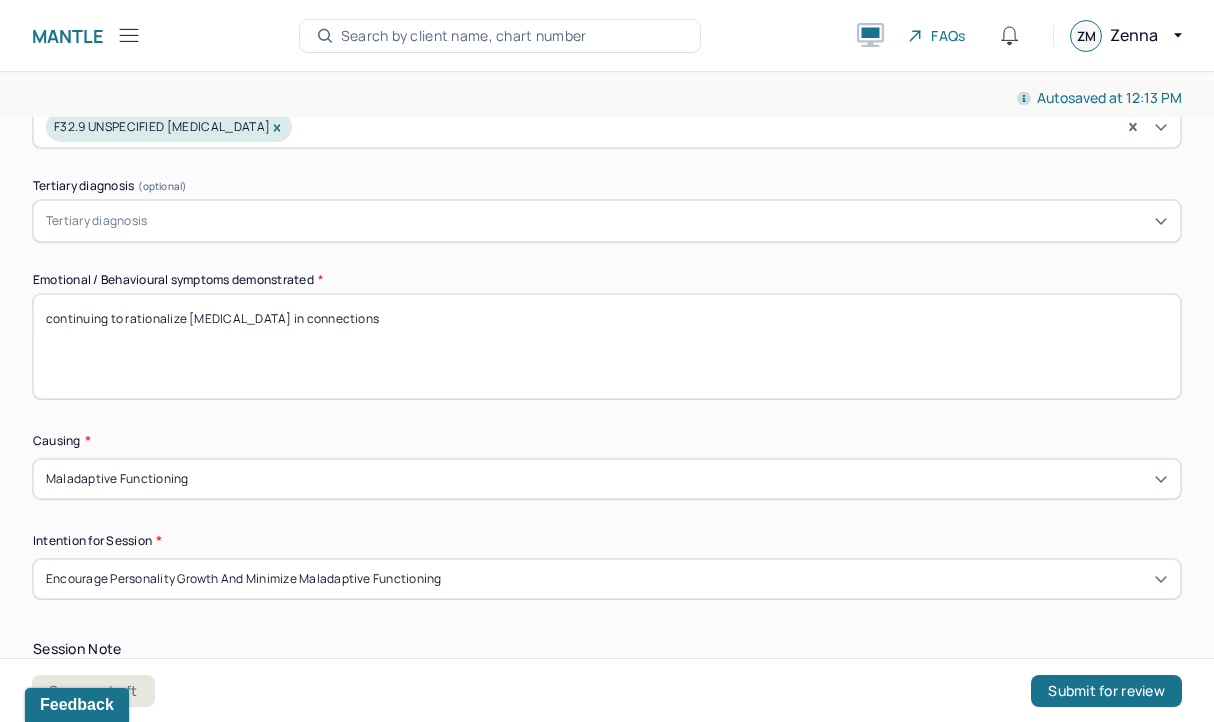 click on "continuing to rationalizing [MEDICAL_DATA] in connections" at bounding box center [607, 346] 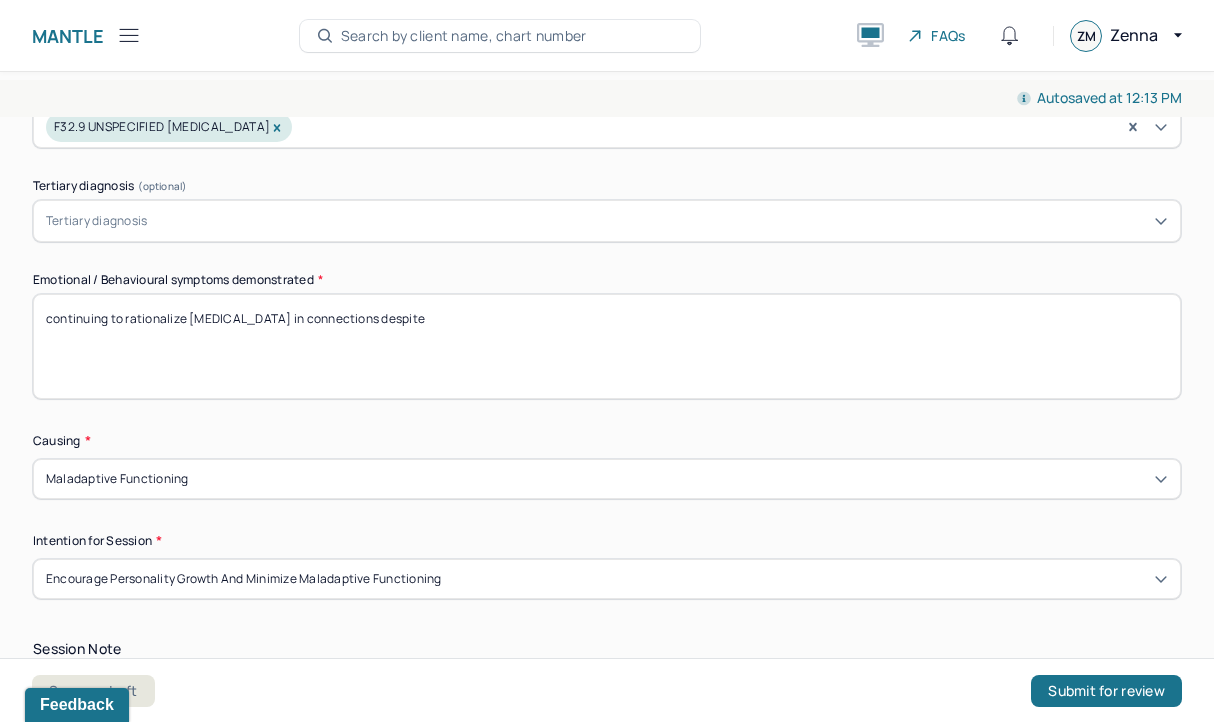 click on "continuing to rationalizing [MEDICAL_DATA] in connections" at bounding box center (607, 346) 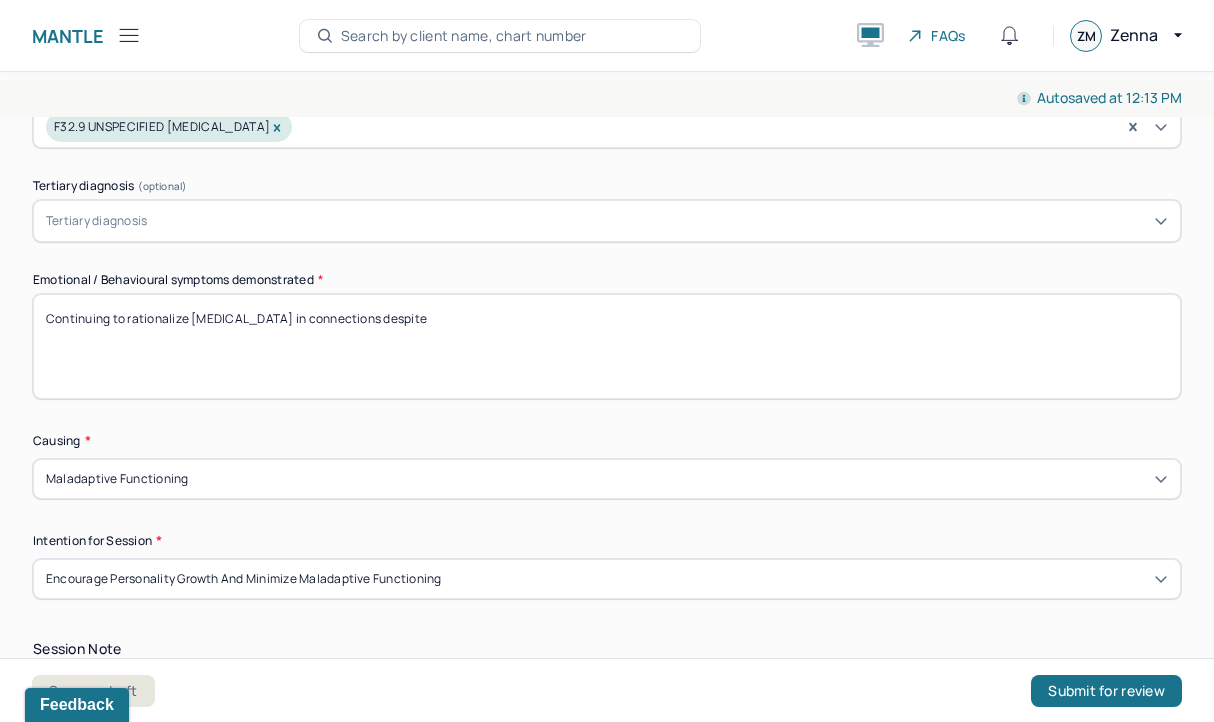 click on "continuing to rationalize [MEDICAL_DATA] in connections despite" at bounding box center [607, 346] 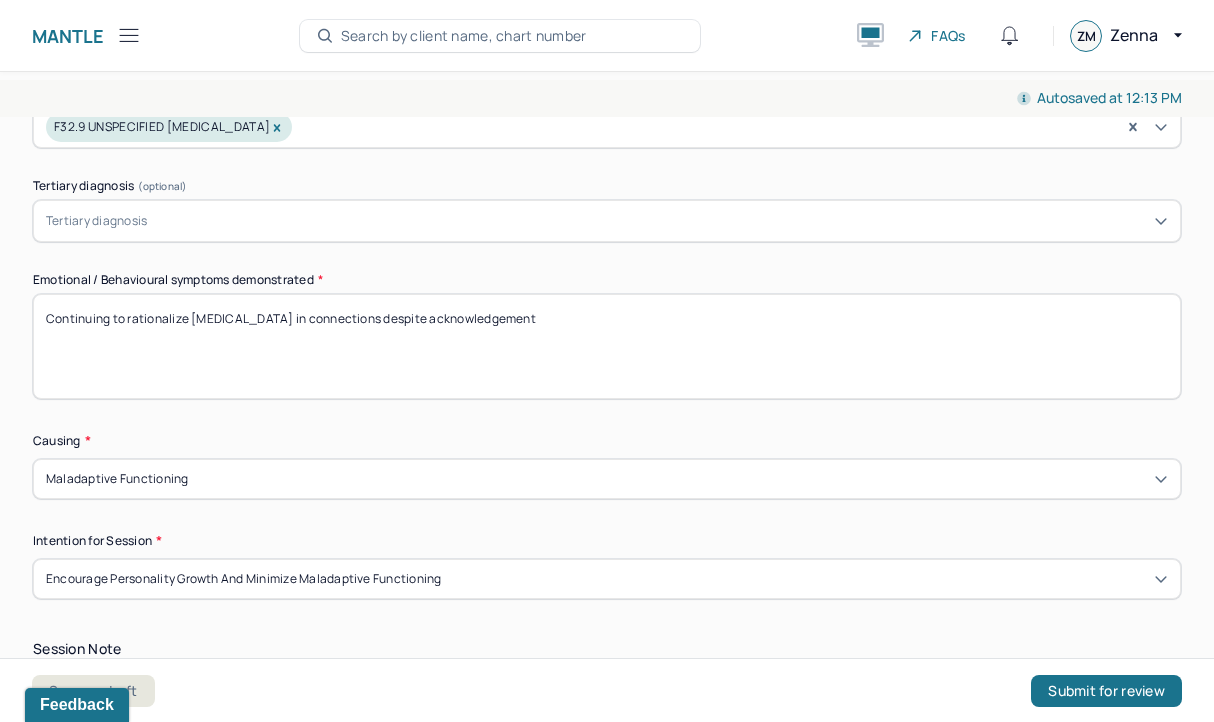drag, startPoint x: 520, startPoint y: 319, endPoint x: 351, endPoint y: 311, distance: 169.18924 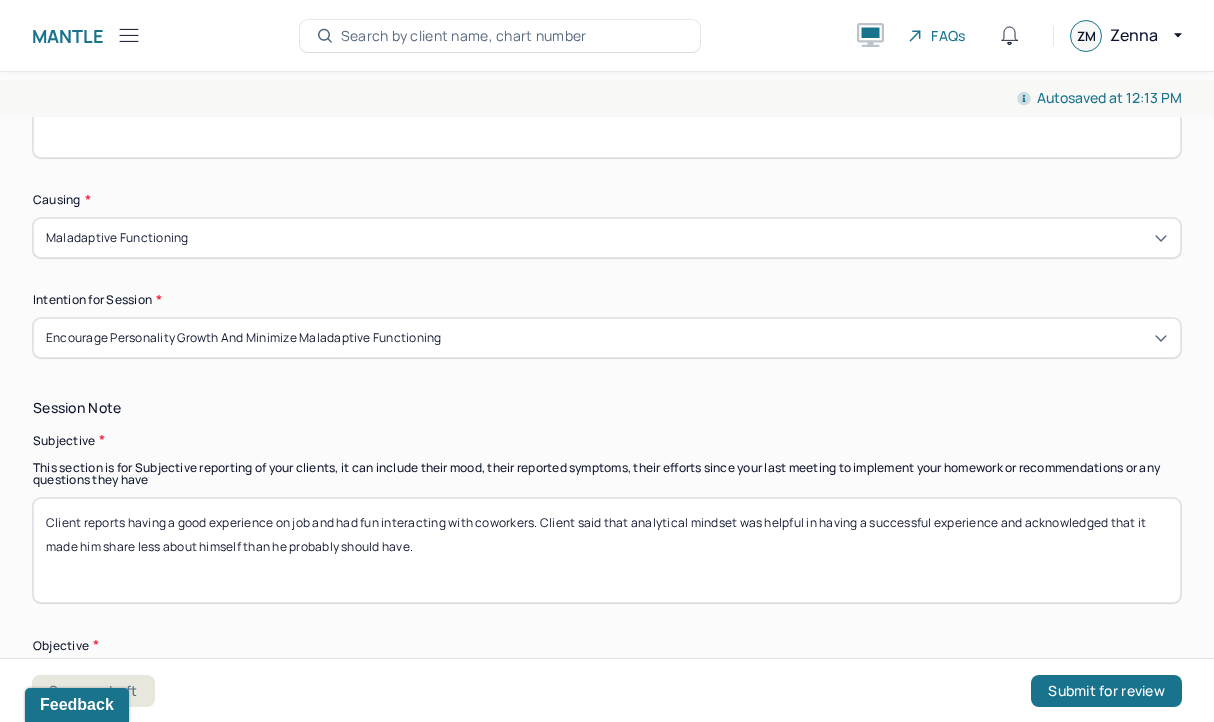 scroll, scrollTop: 1181, scrollLeft: 0, axis: vertical 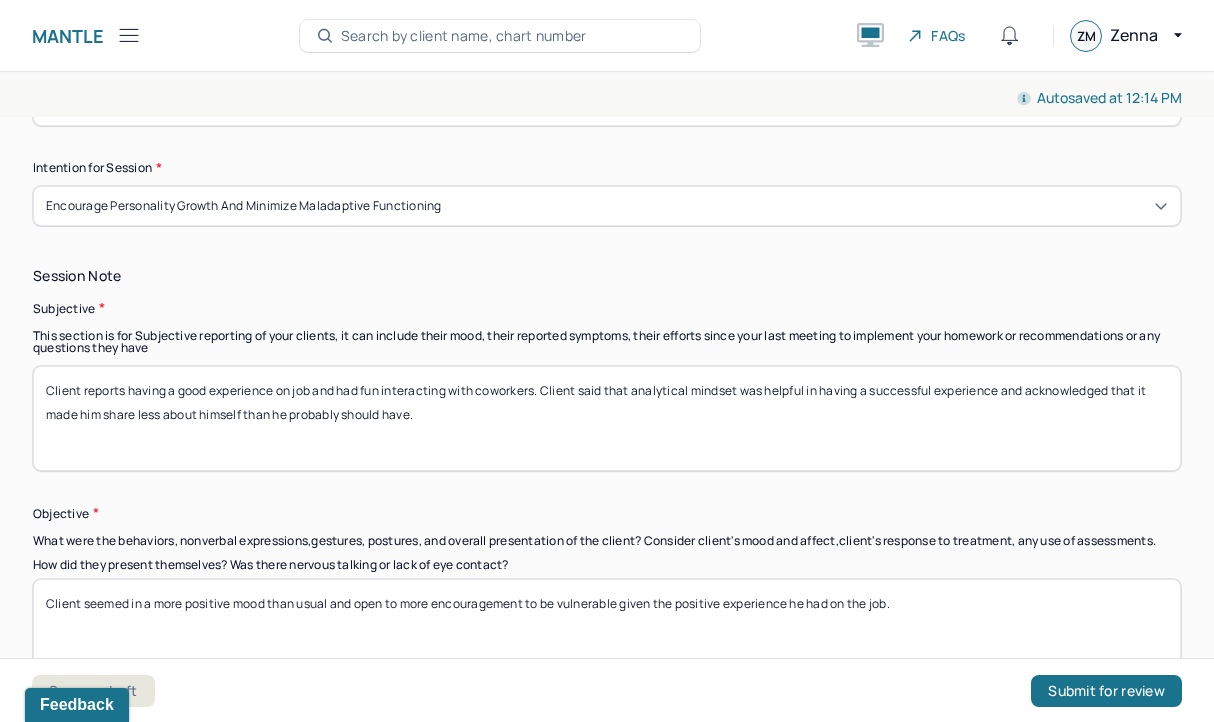 type on "Continuing to rationalize [MEDICAL_DATA] in connections" 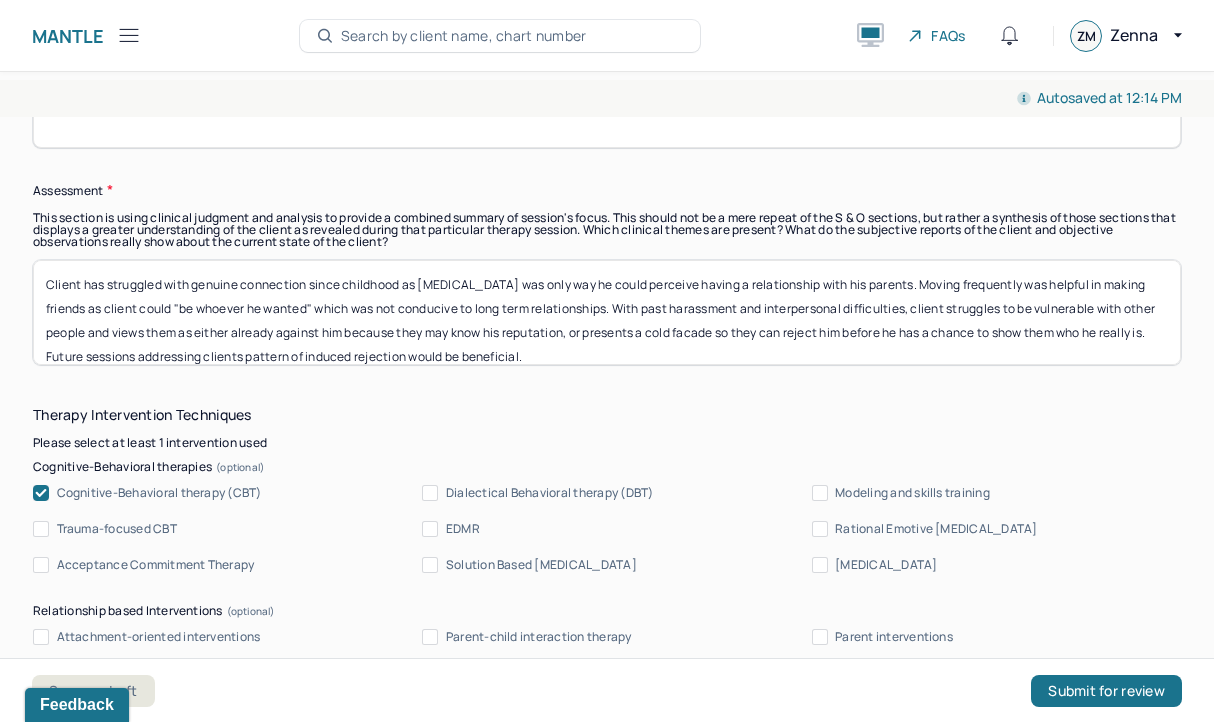 scroll, scrollTop: 1805, scrollLeft: 0, axis: vertical 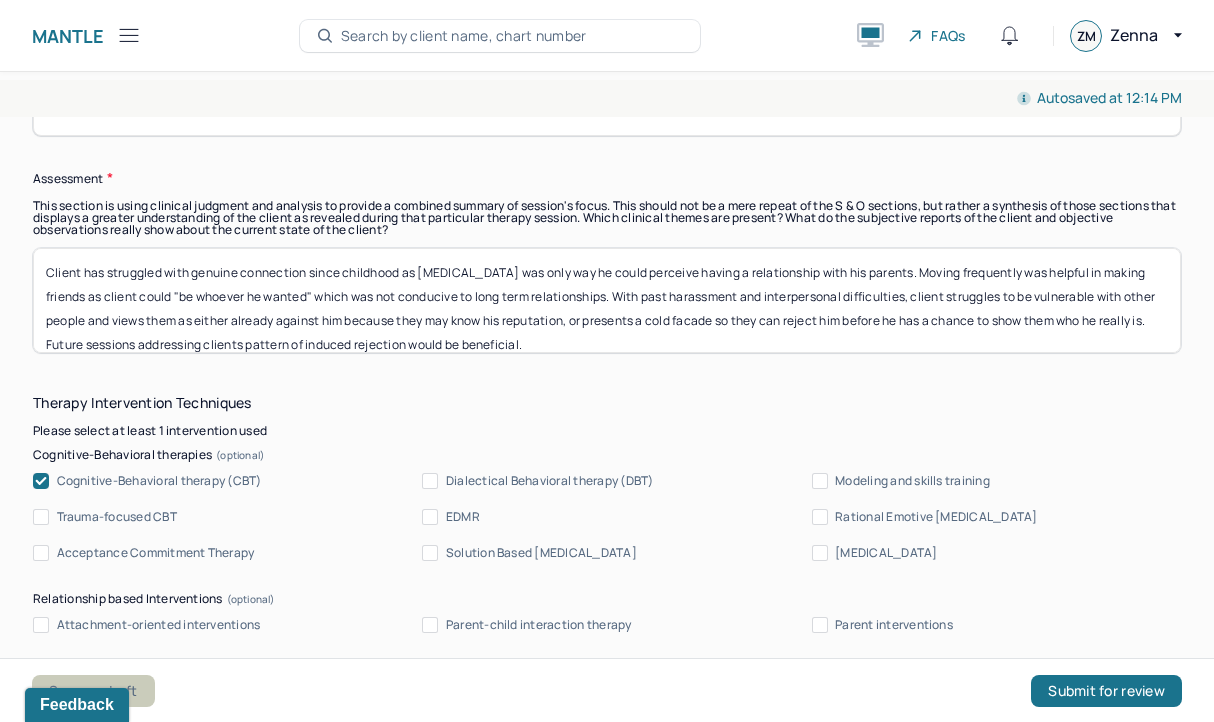 click on "Save as draft" at bounding box center (93, 691) 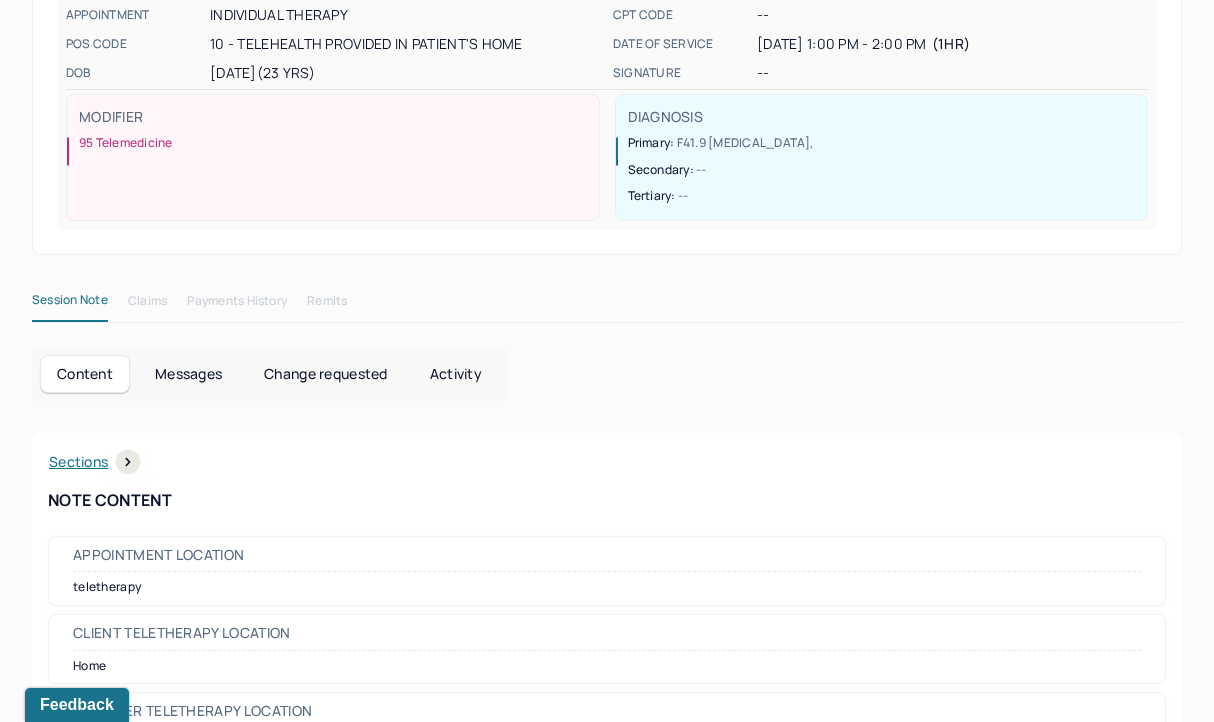 scroll, scrollTop: 0, scrollLeft: 0, axis: both 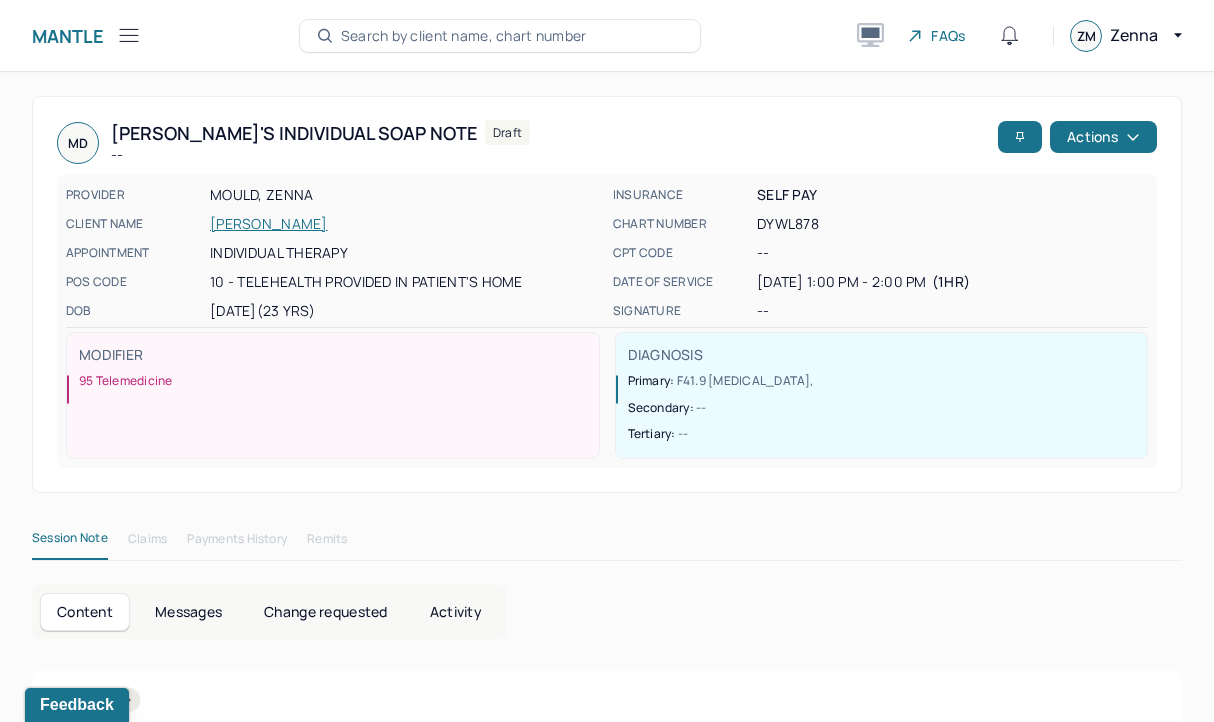 click 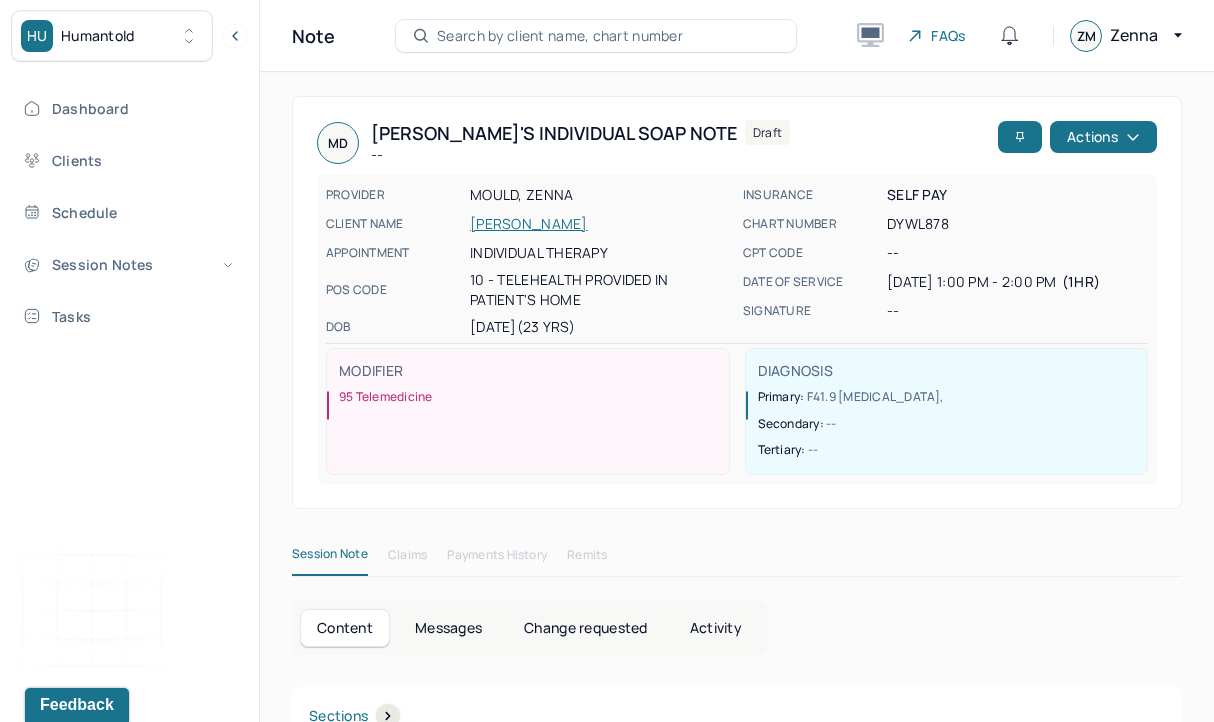 click on "Dashboard Clients Schedule Session Notes Tasks ZM [PERSON_NAME] provider   Logout" at bounding box center (129, 382) 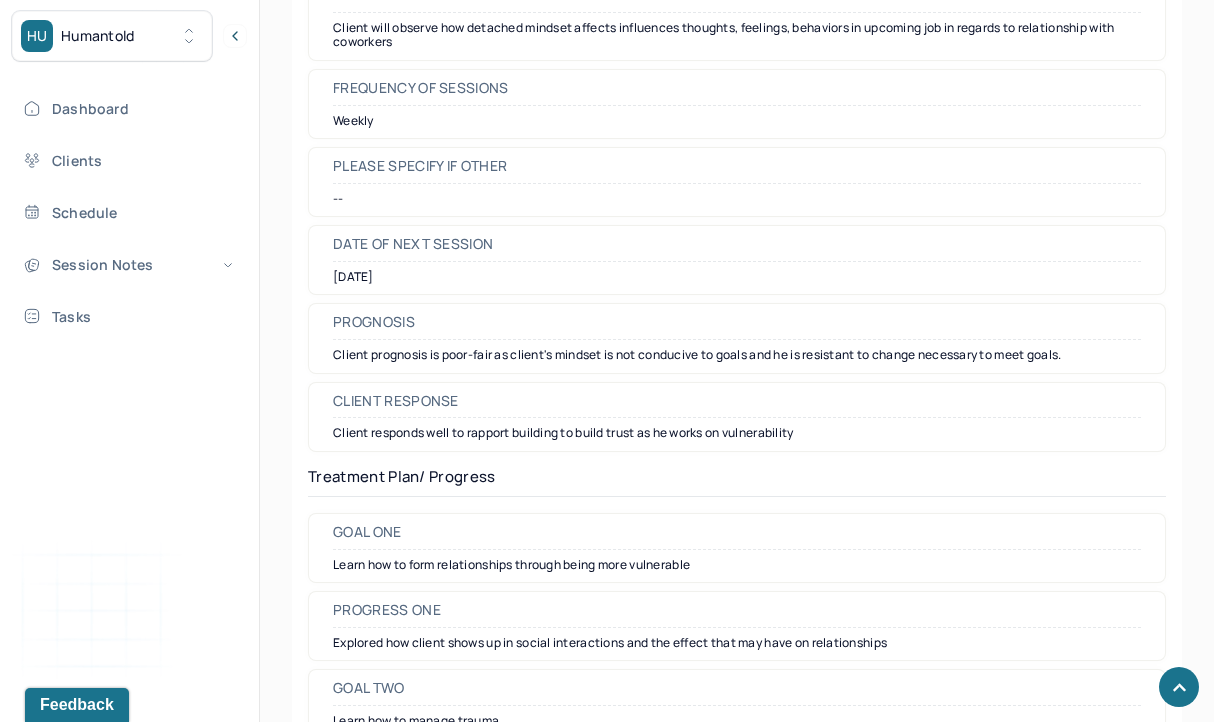 scroll, scrollTop: 2396, scrollLeft: 0, axis: vertical 